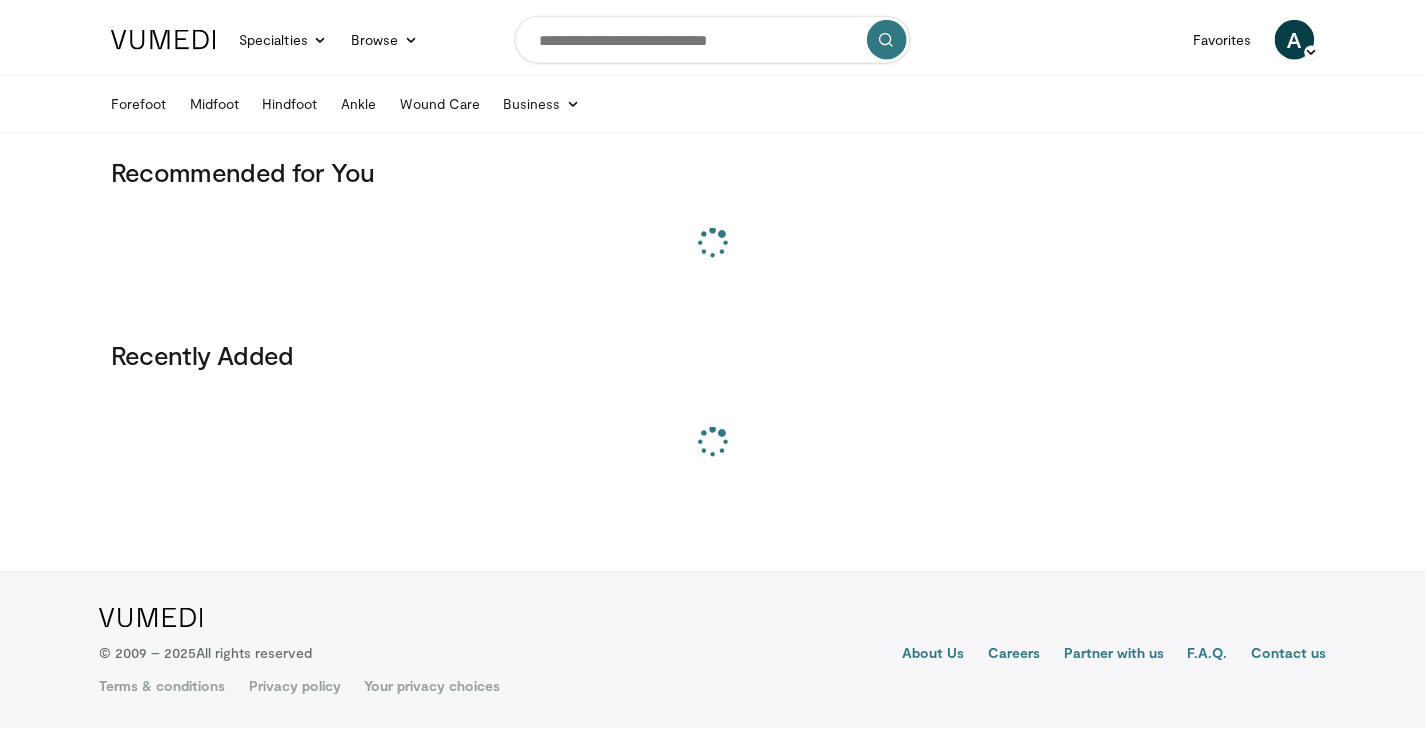 scroll, scrollTop: 0, scrollLeft: 0, axis: both 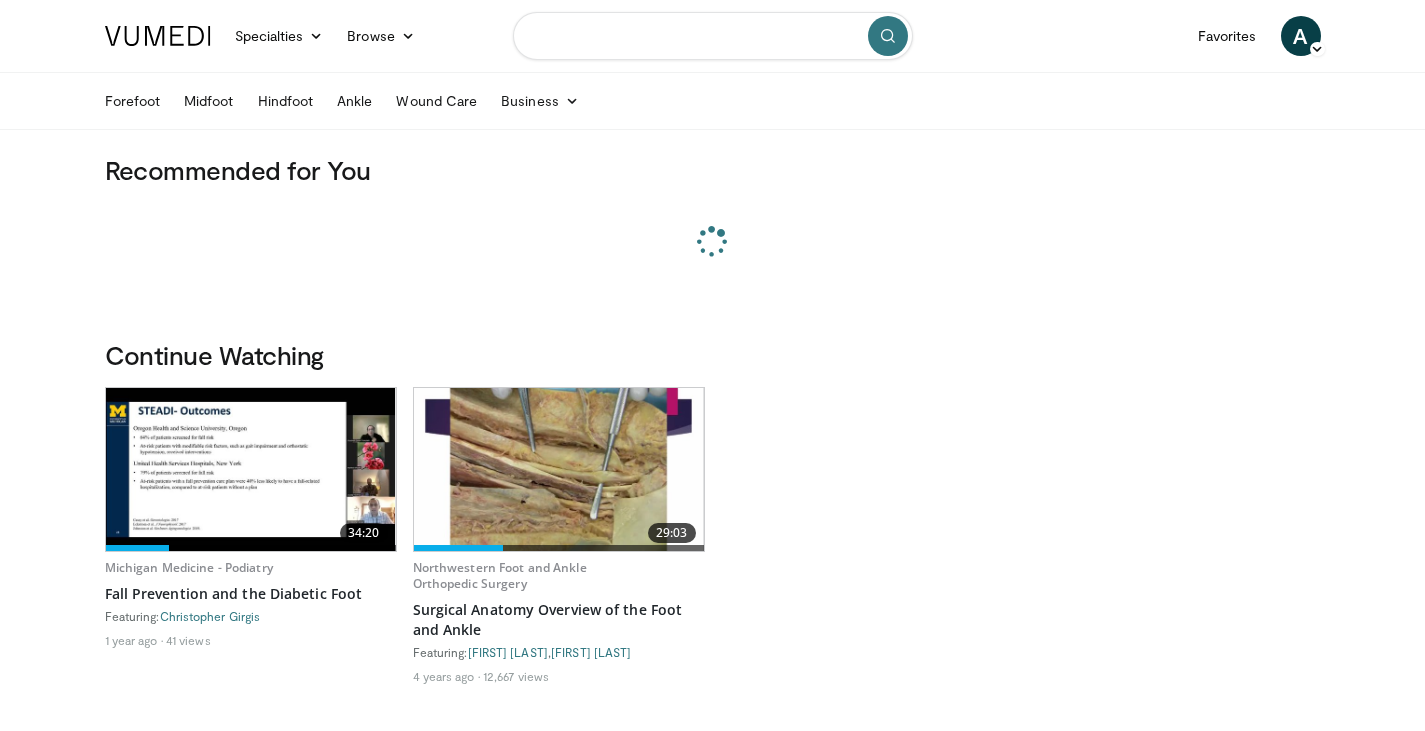 click at bounding box center [713, 36] 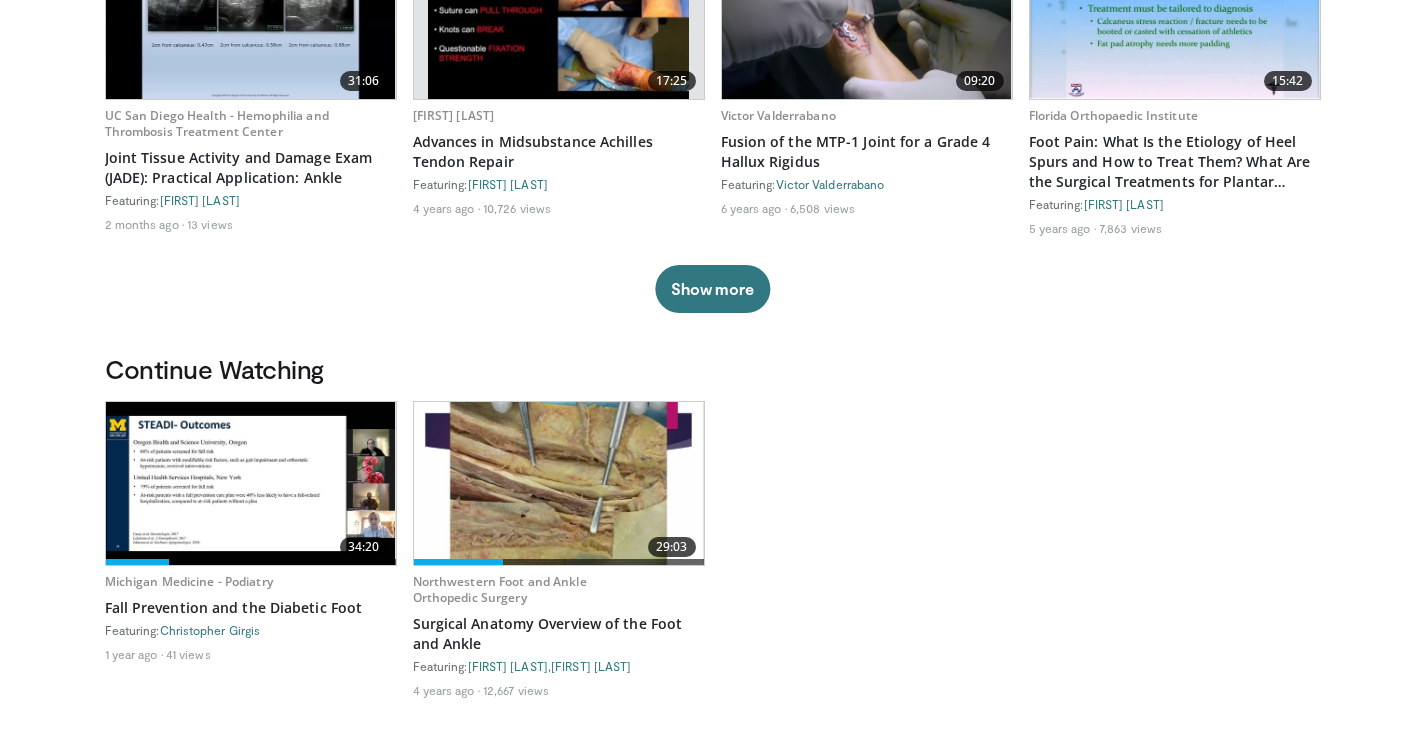 scroll, scrollTop: 0, scrollLeft: 0, axis: both 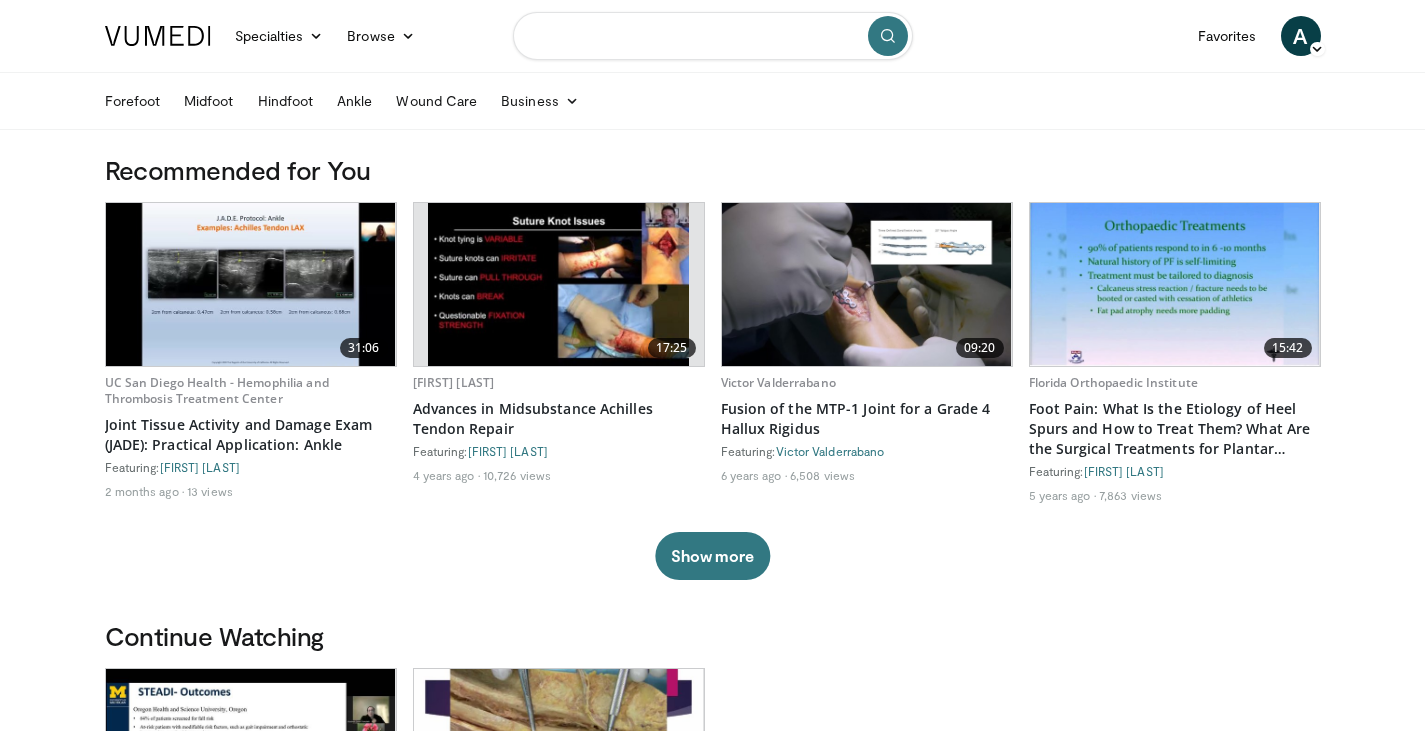 click at bounding box center (713, 36) 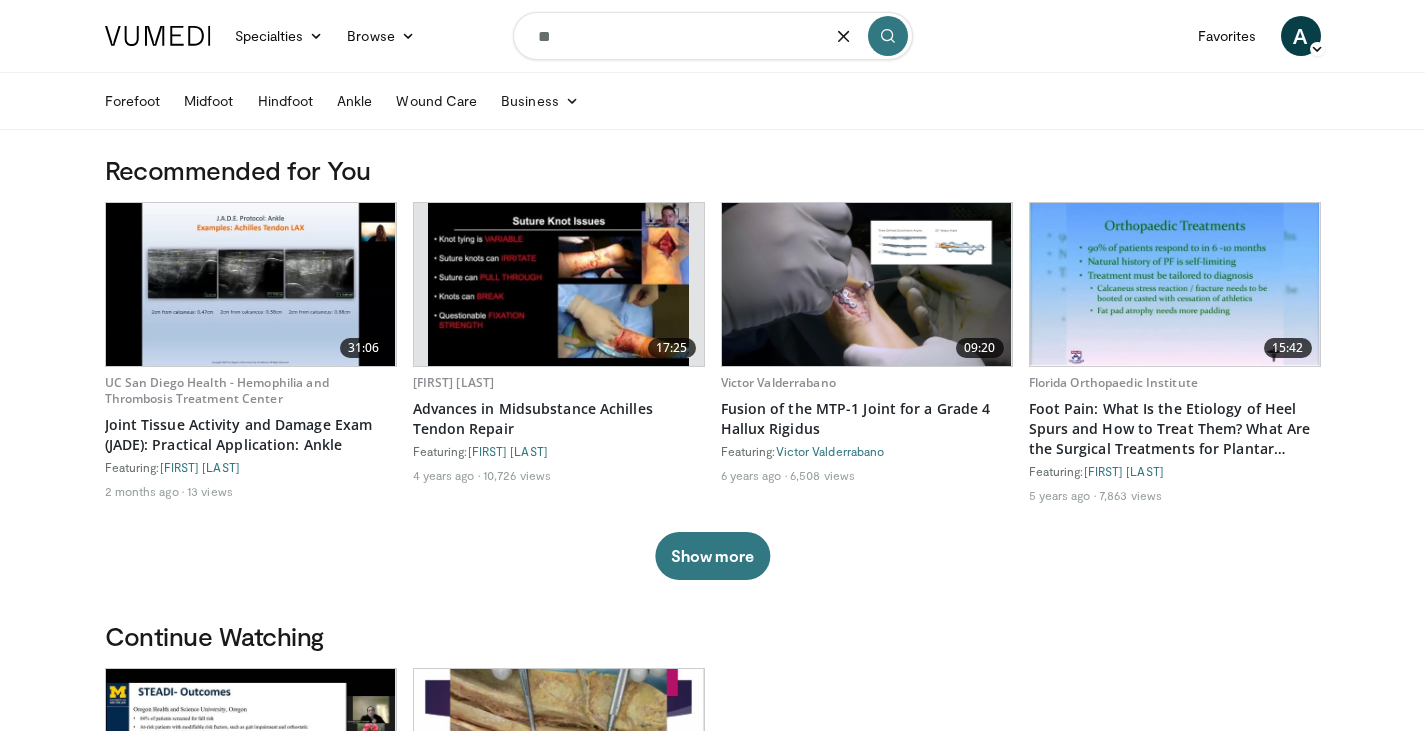 type on "*" 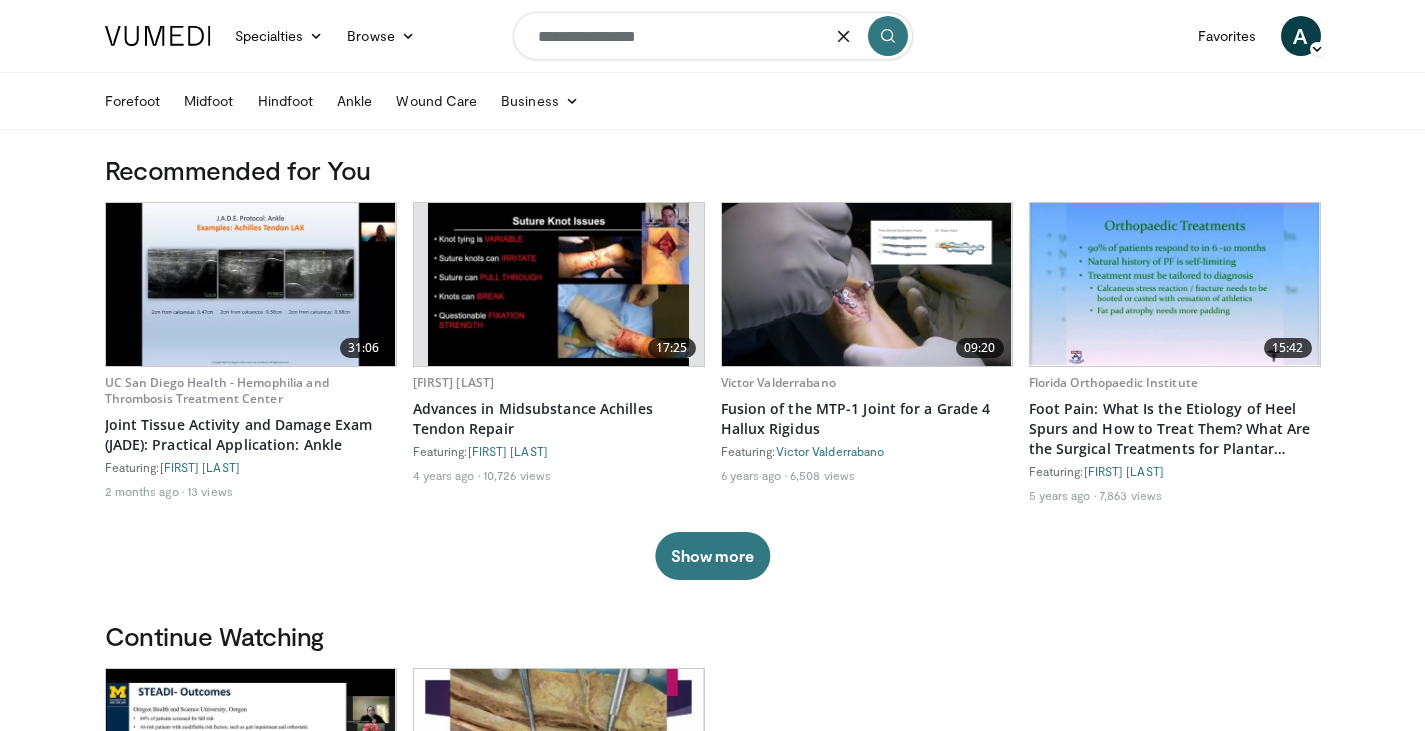 type on "**********" 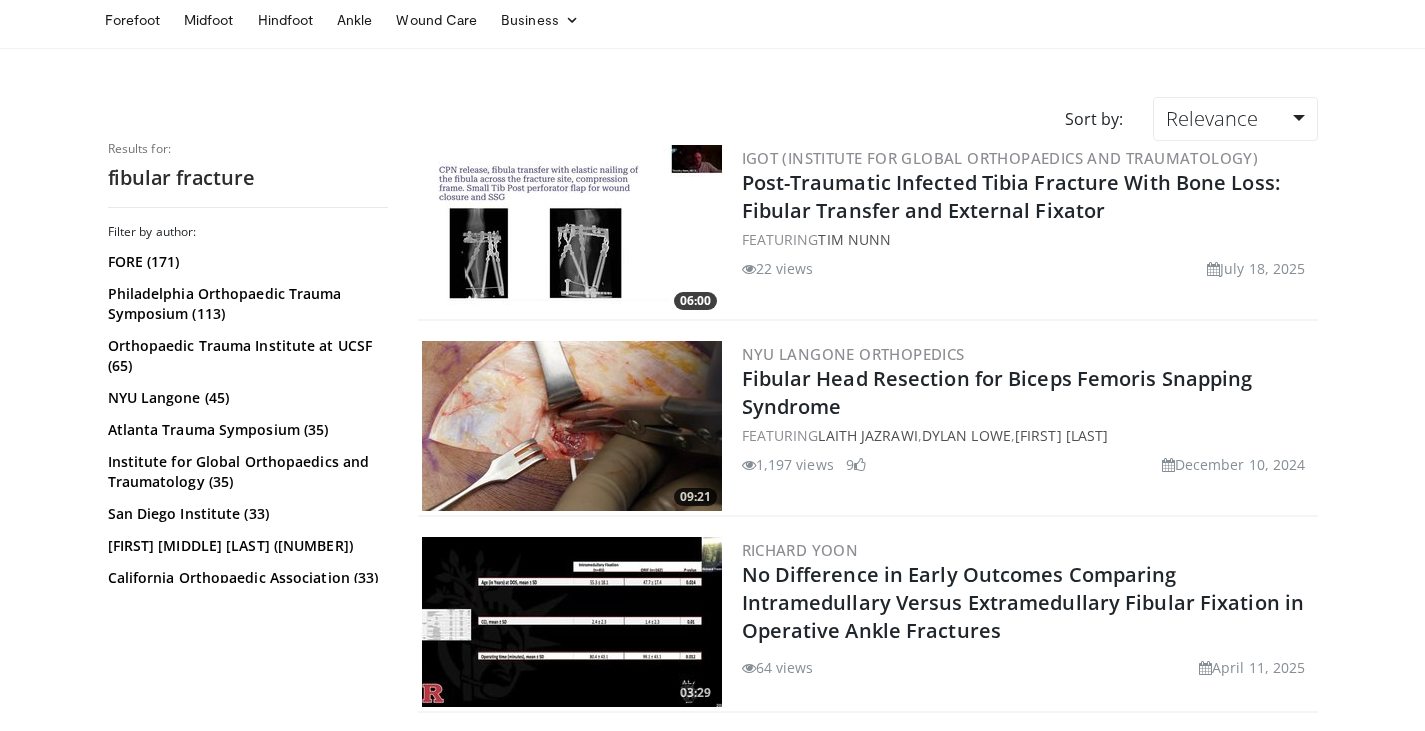 scroll, scrollTop: 0, scrollLeft: 0, axis: both 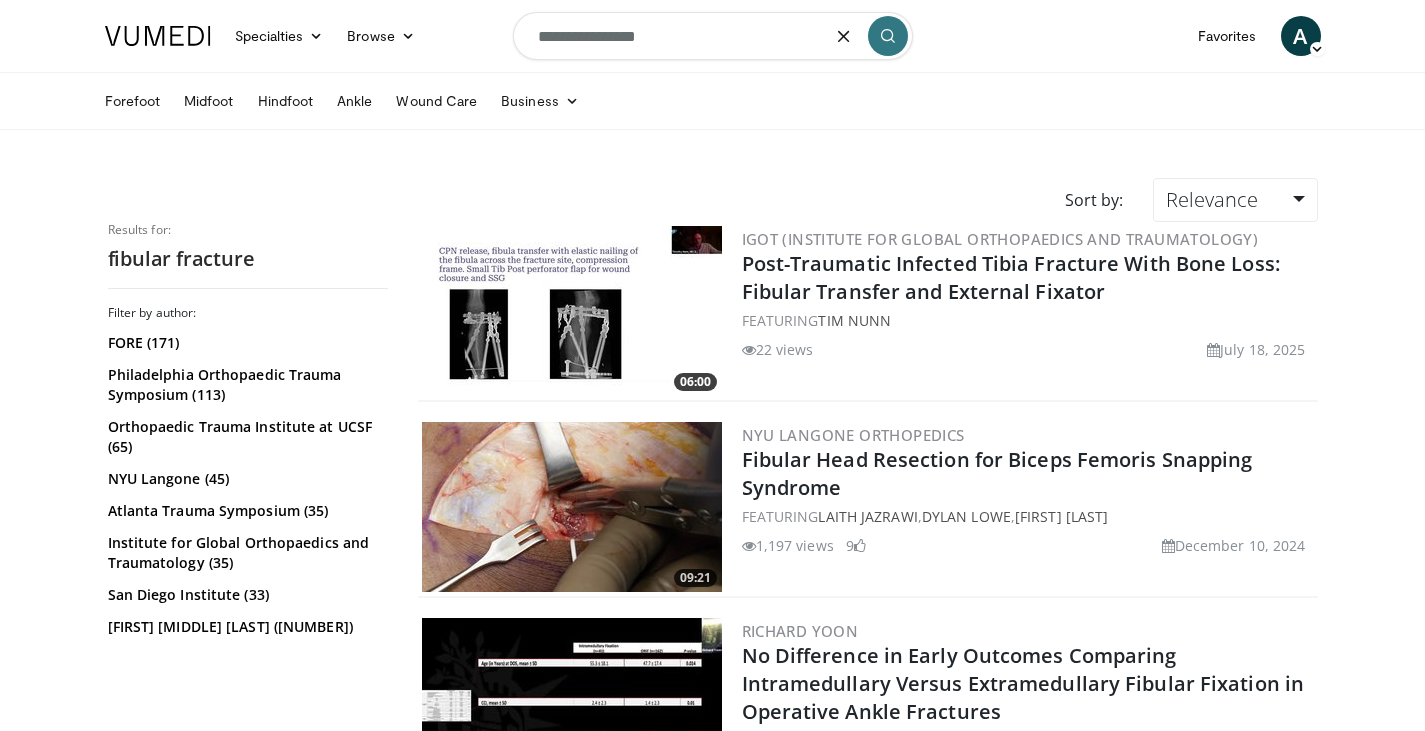 drag, startPoint x: 685, startPoint y: 40, endPoint x: 592, endPoint y: 47, distance: 93.26307 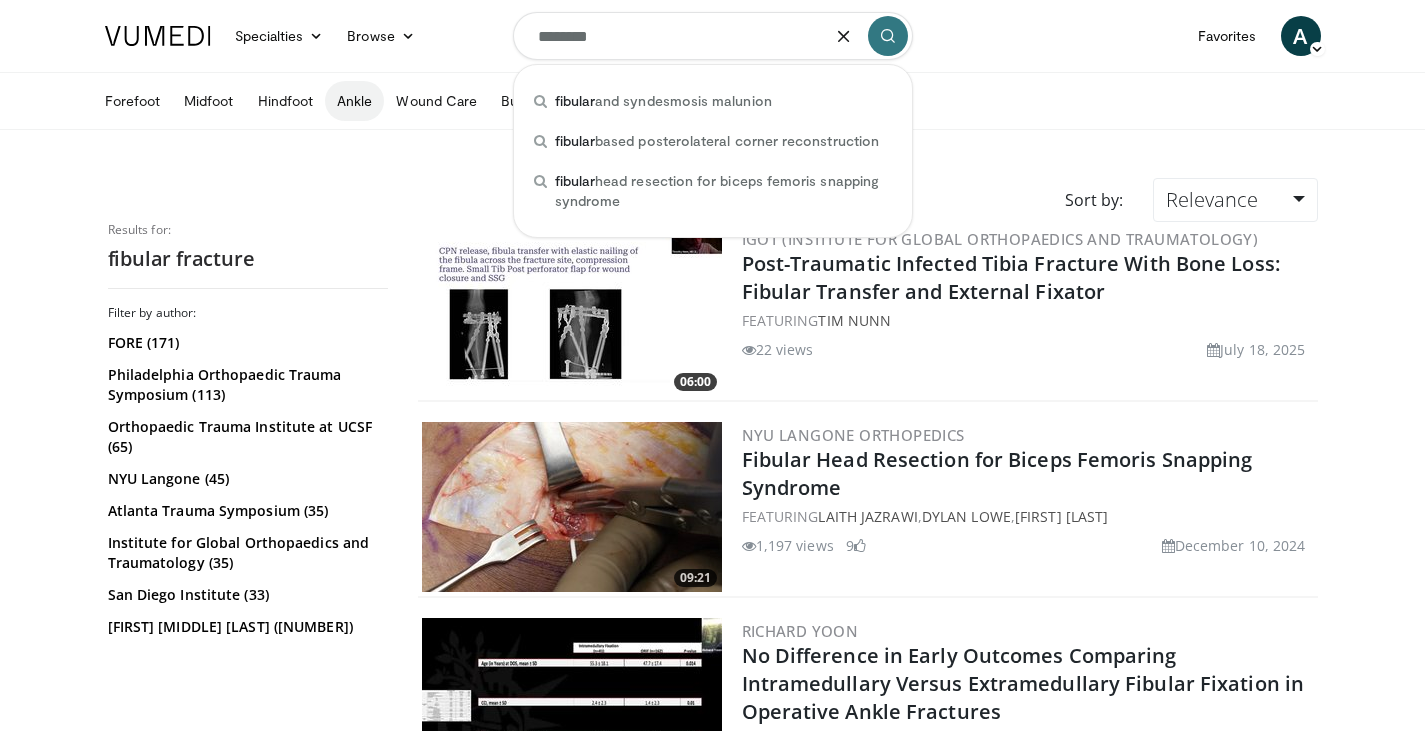 type on "*******" 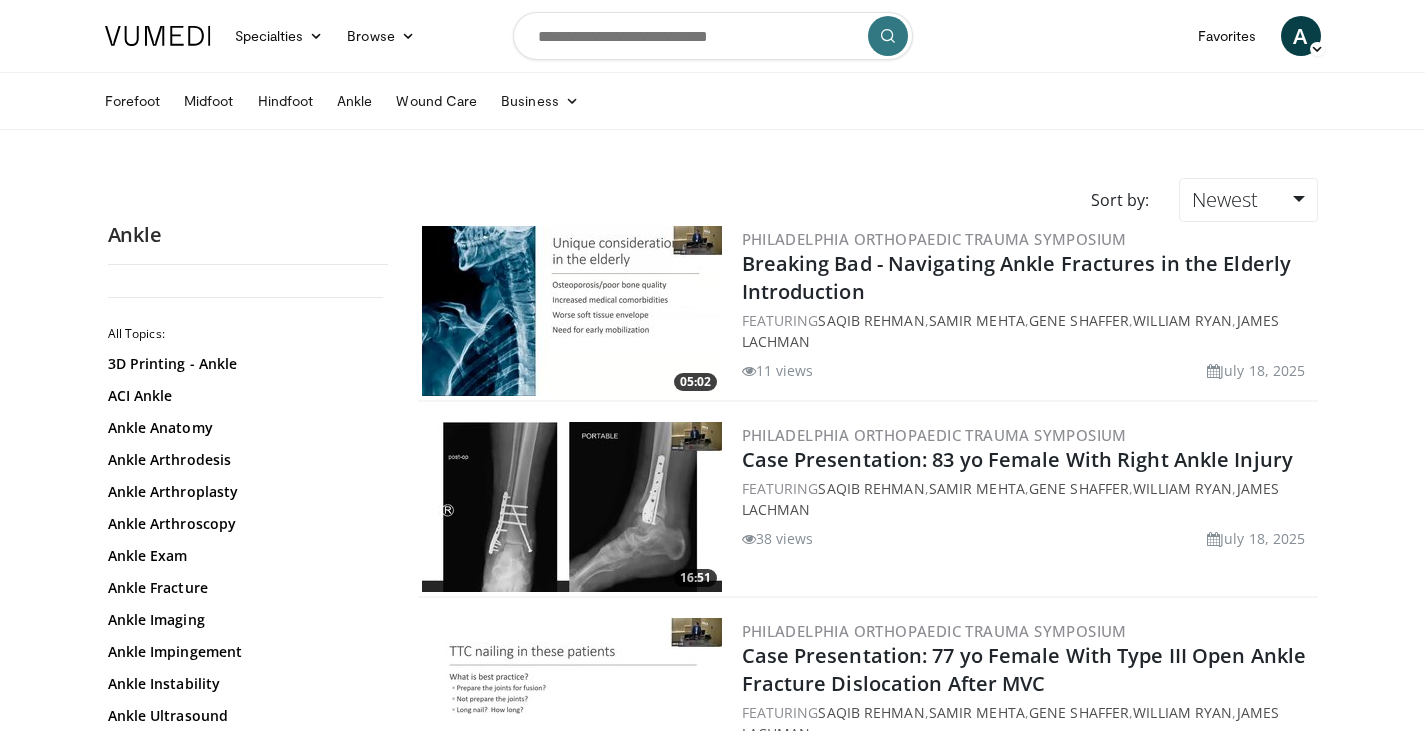 scroll, scrollTop: 0, scrollLeft: 0, axis: both 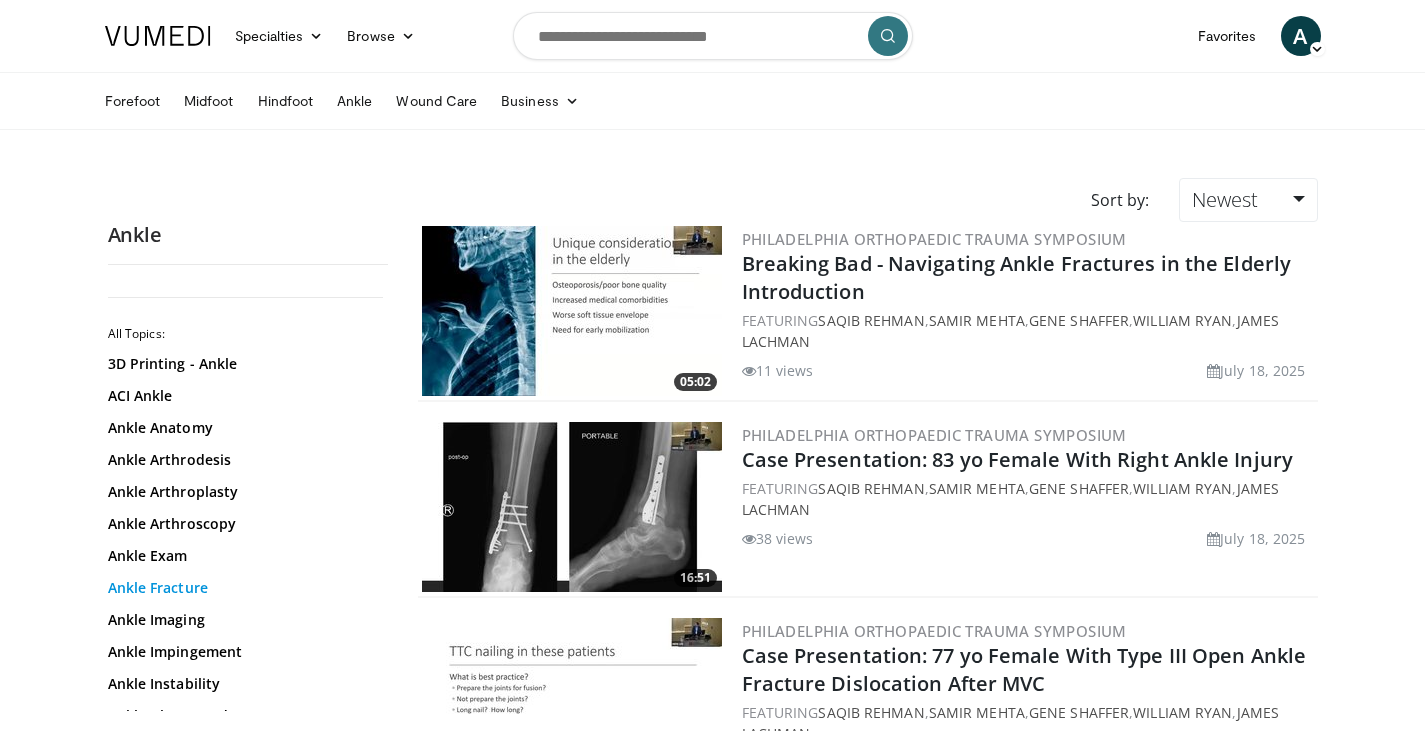 click on "Ankle Fracture" at bounding box center [243, 588] 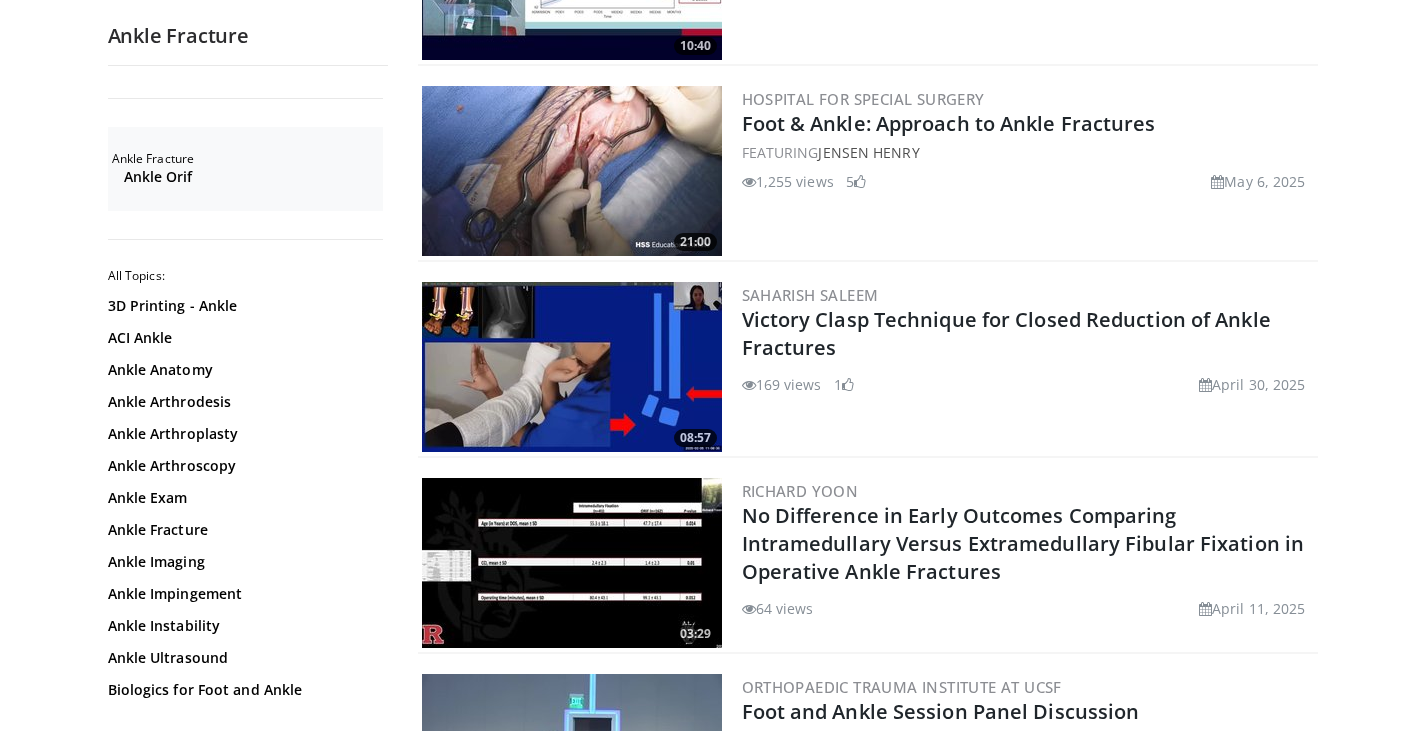 scroll, scrollTop: 2297, scrollLeft: 0, axis: vertical 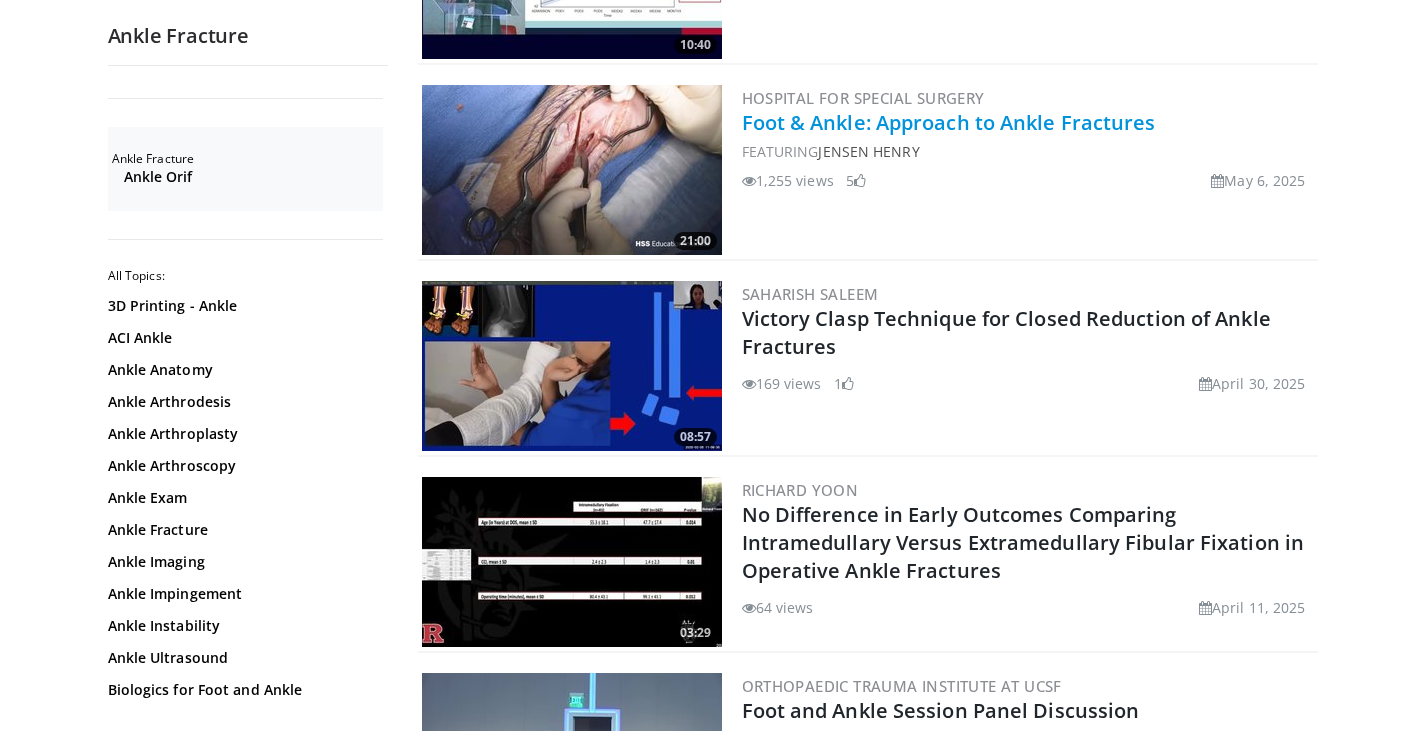click on "Foot & Ankle: Approach to Ankle Fractures" at bounding box center (949, 122) 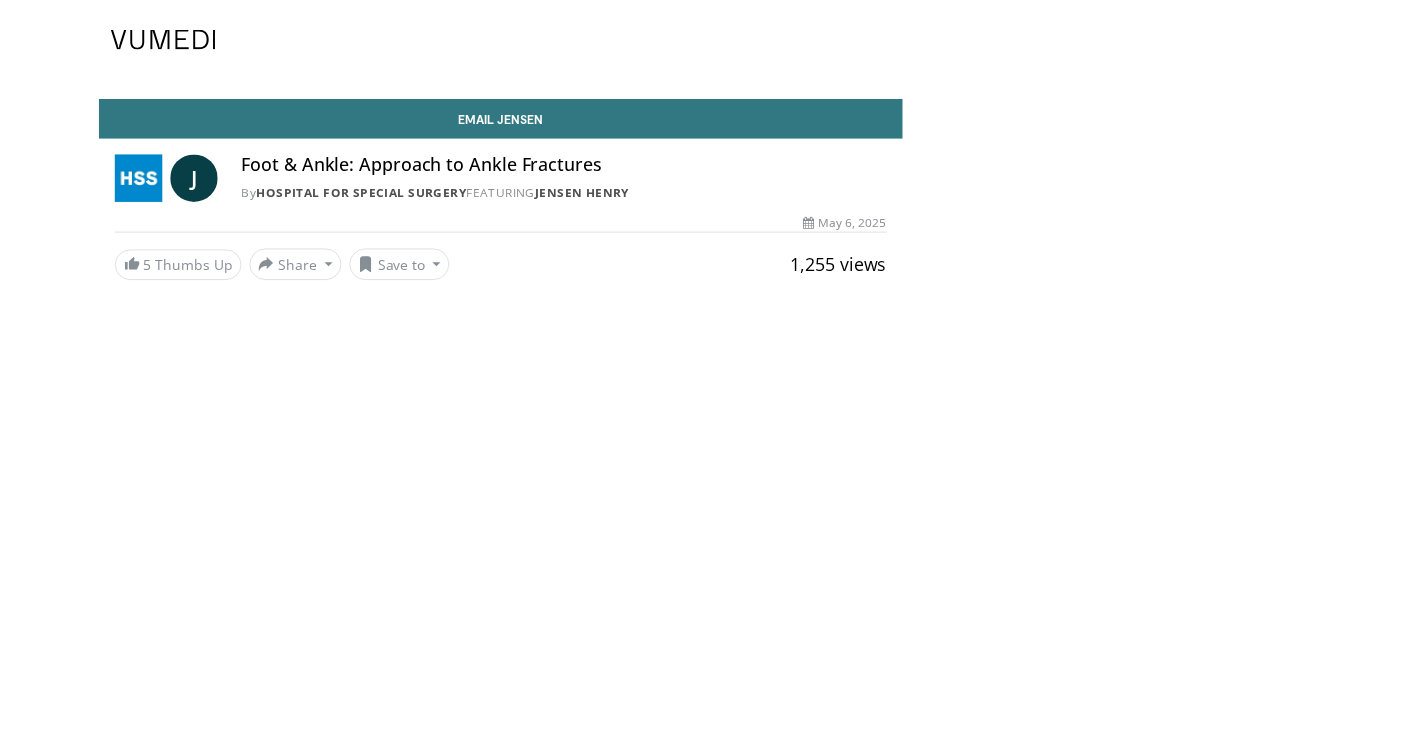 scroll, scrollTop: 0, scrollLeft: 0, axis: both 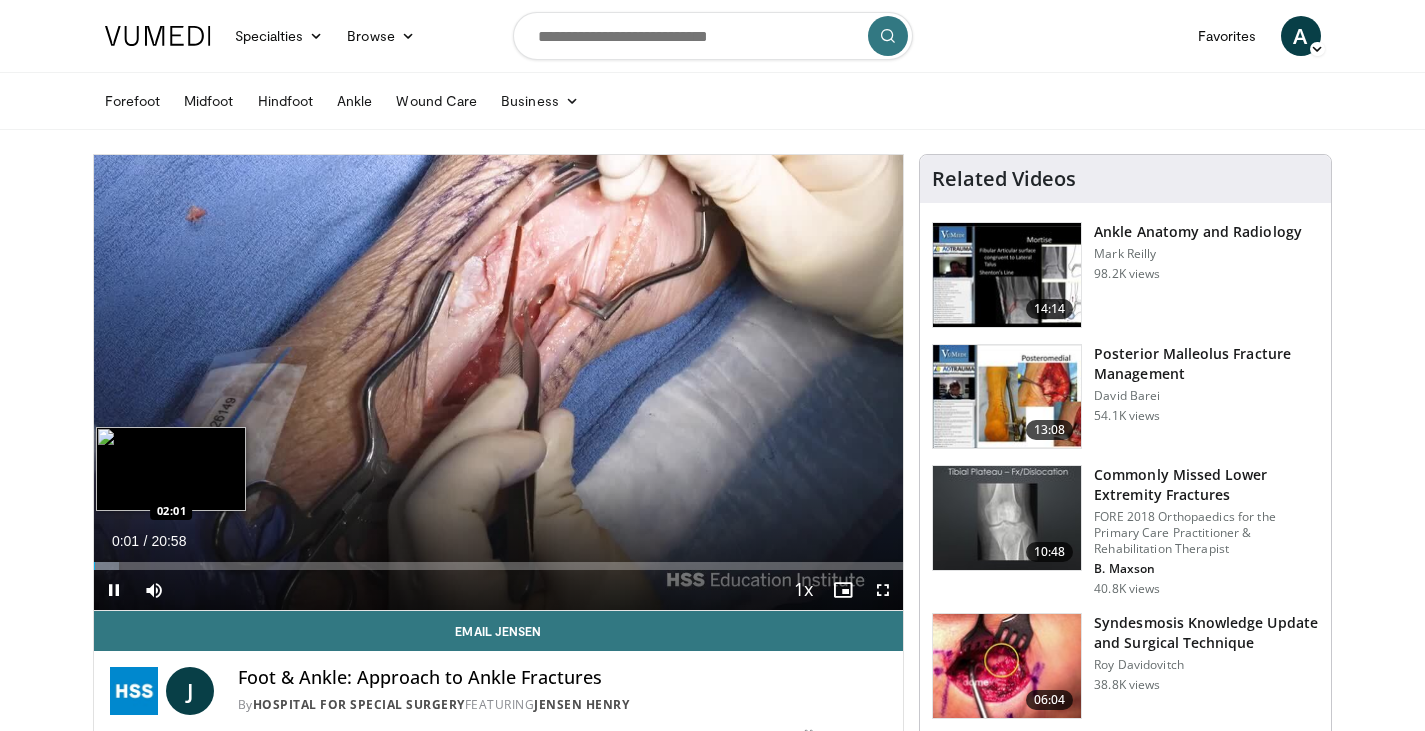 click on "Loaded :  3.15% 00:01 02:01" at bounding box center [499, 560] 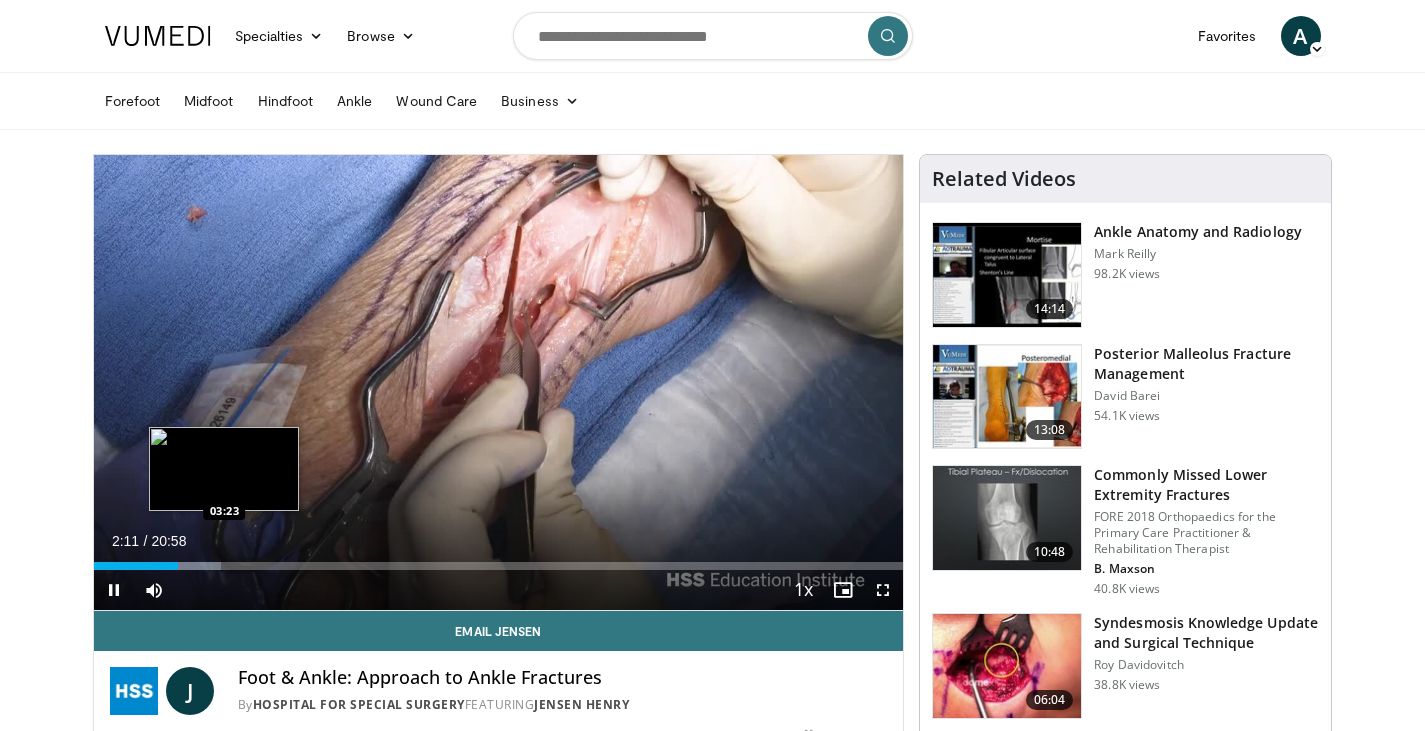 click on "Loaded :  15.75% 02:11 03:23" at bounding box center (499, 566) 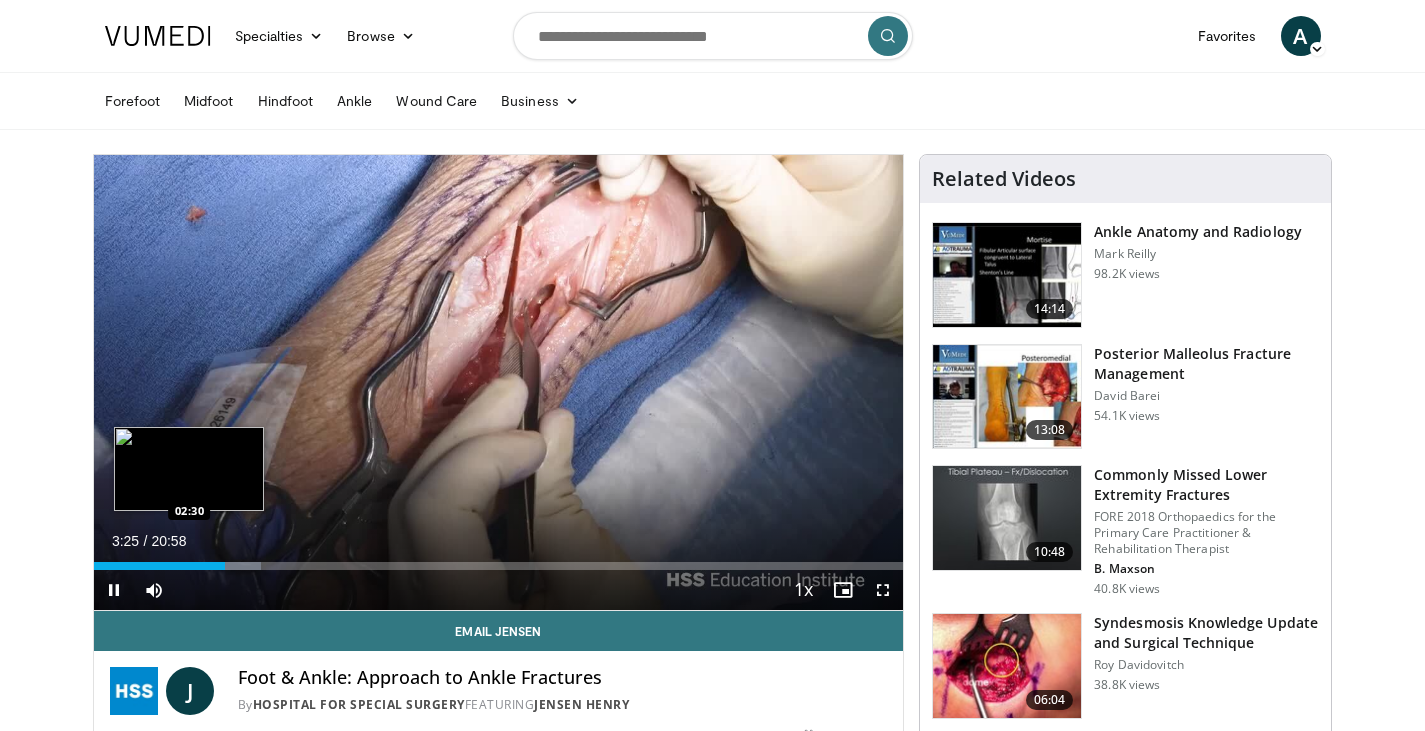 click on "Loaded :  20.67% 03:25 02:30" at bounding box center (499, 560) 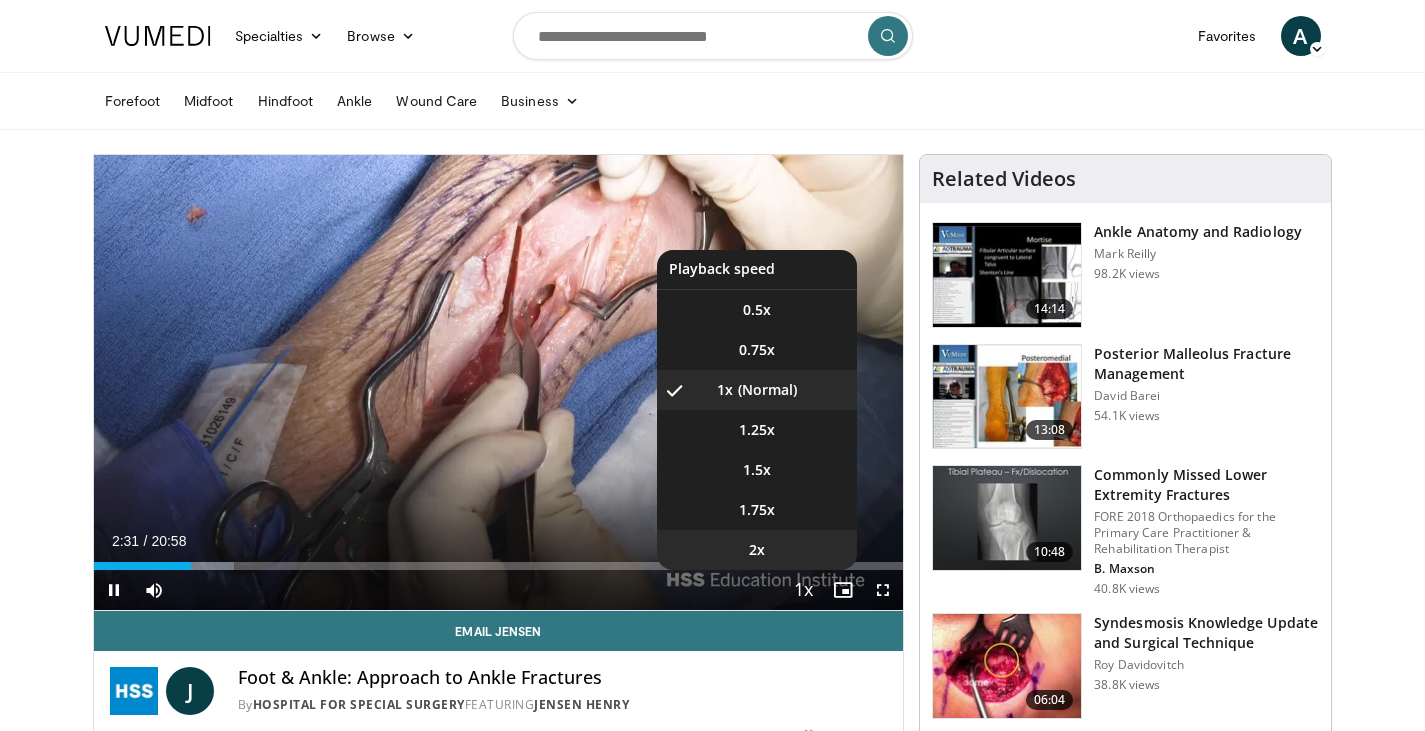 click on "2x" at bounding box center (757, 550) 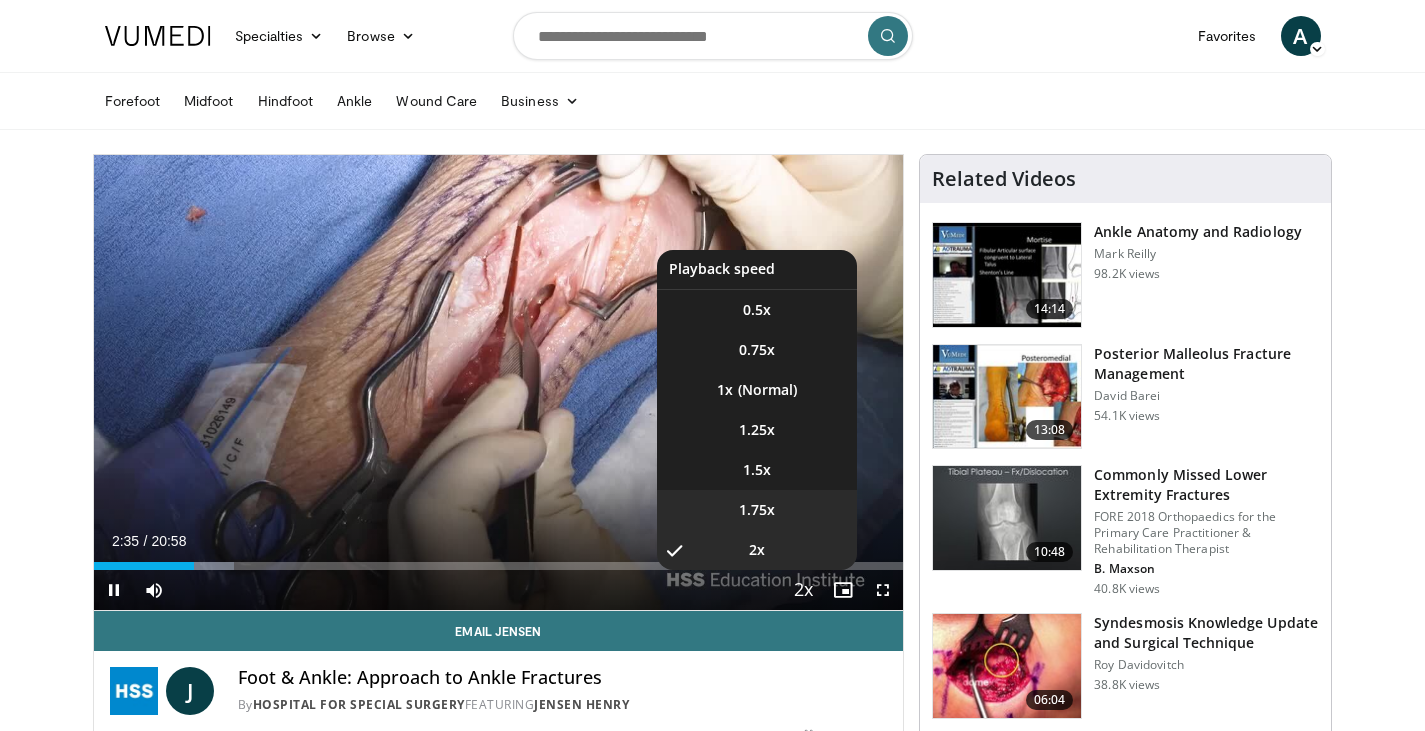click on "1.75x" at bounding box center [757, 510] 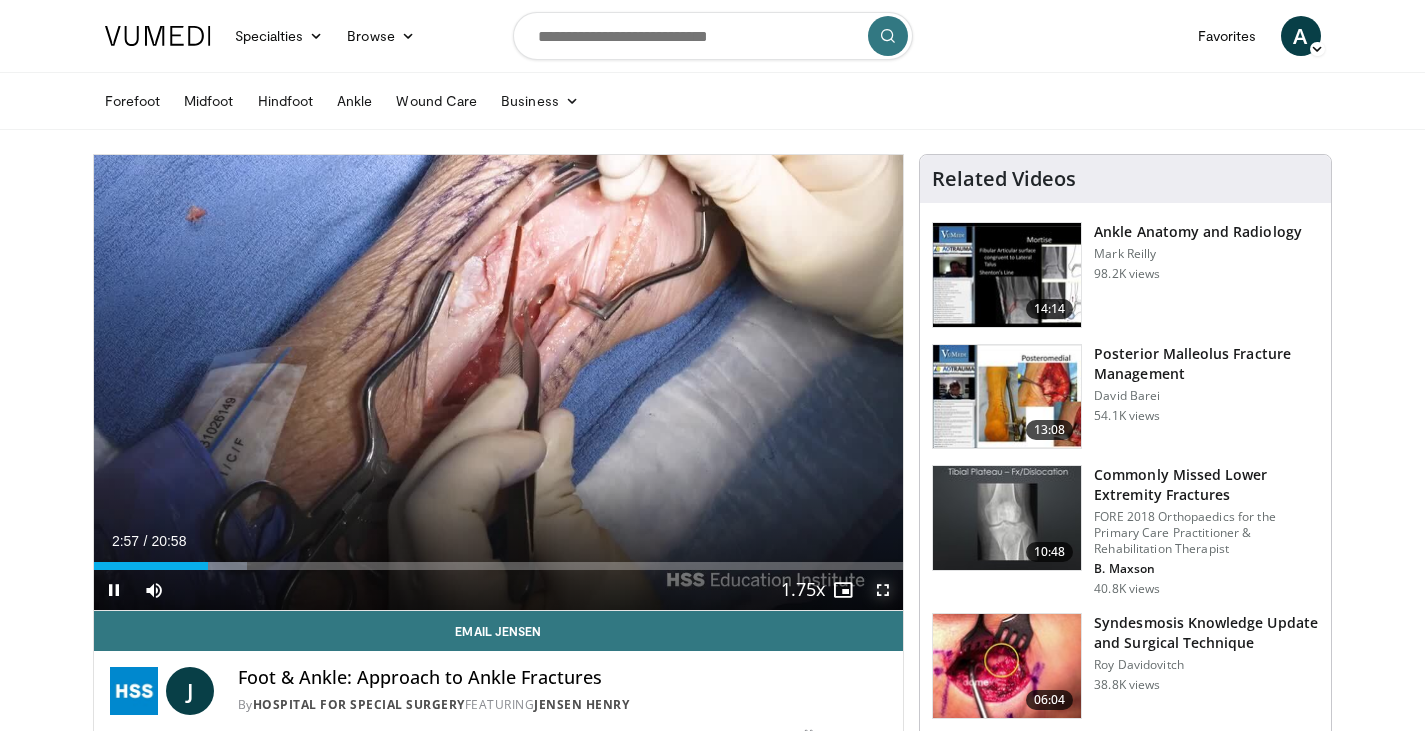click at bounding box center [883, 590] 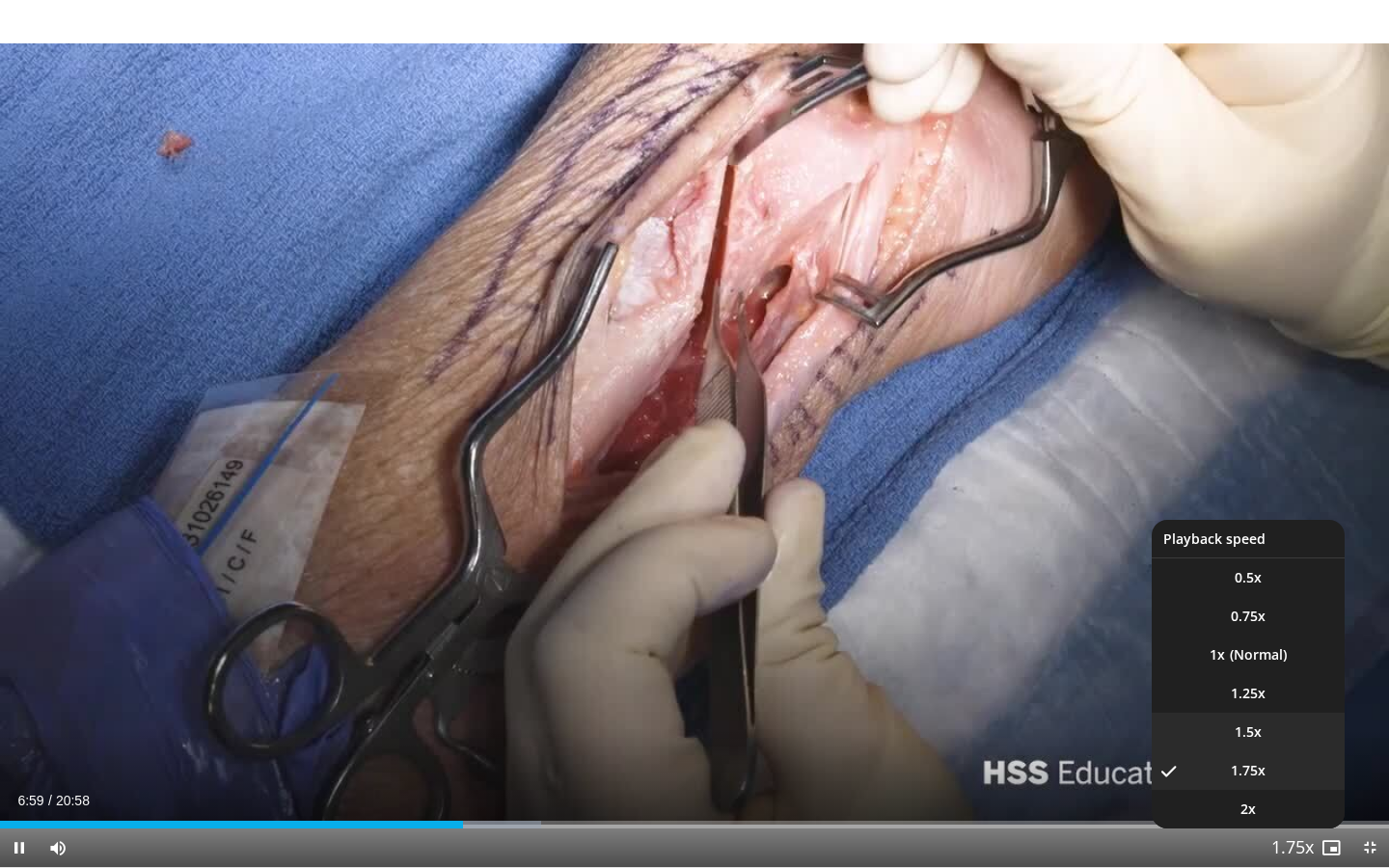 click on "1.5x" at bounding box center [1248, 732] 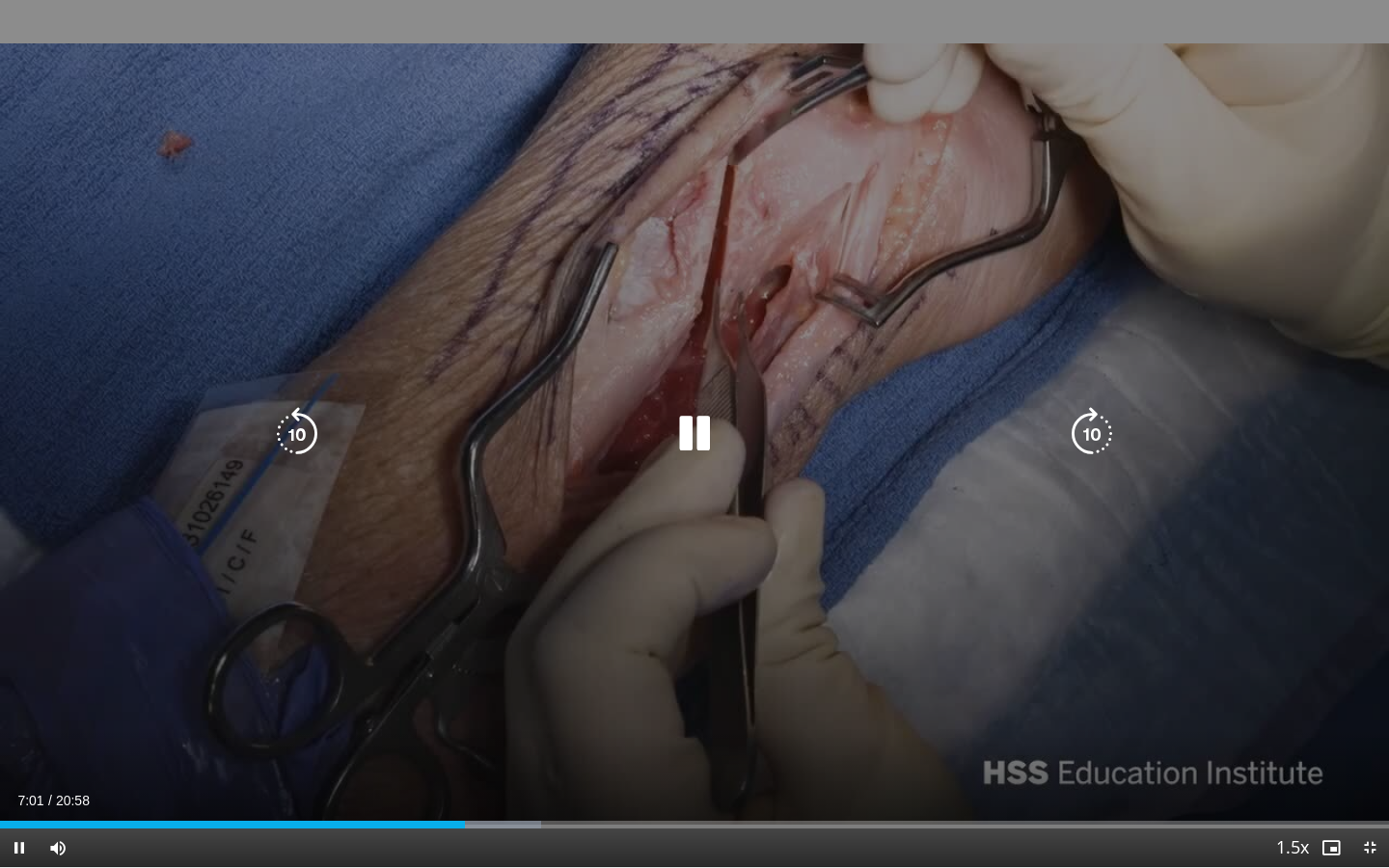 click on "20 seconds
Tap to unmute" at bounding box center [694, 433] 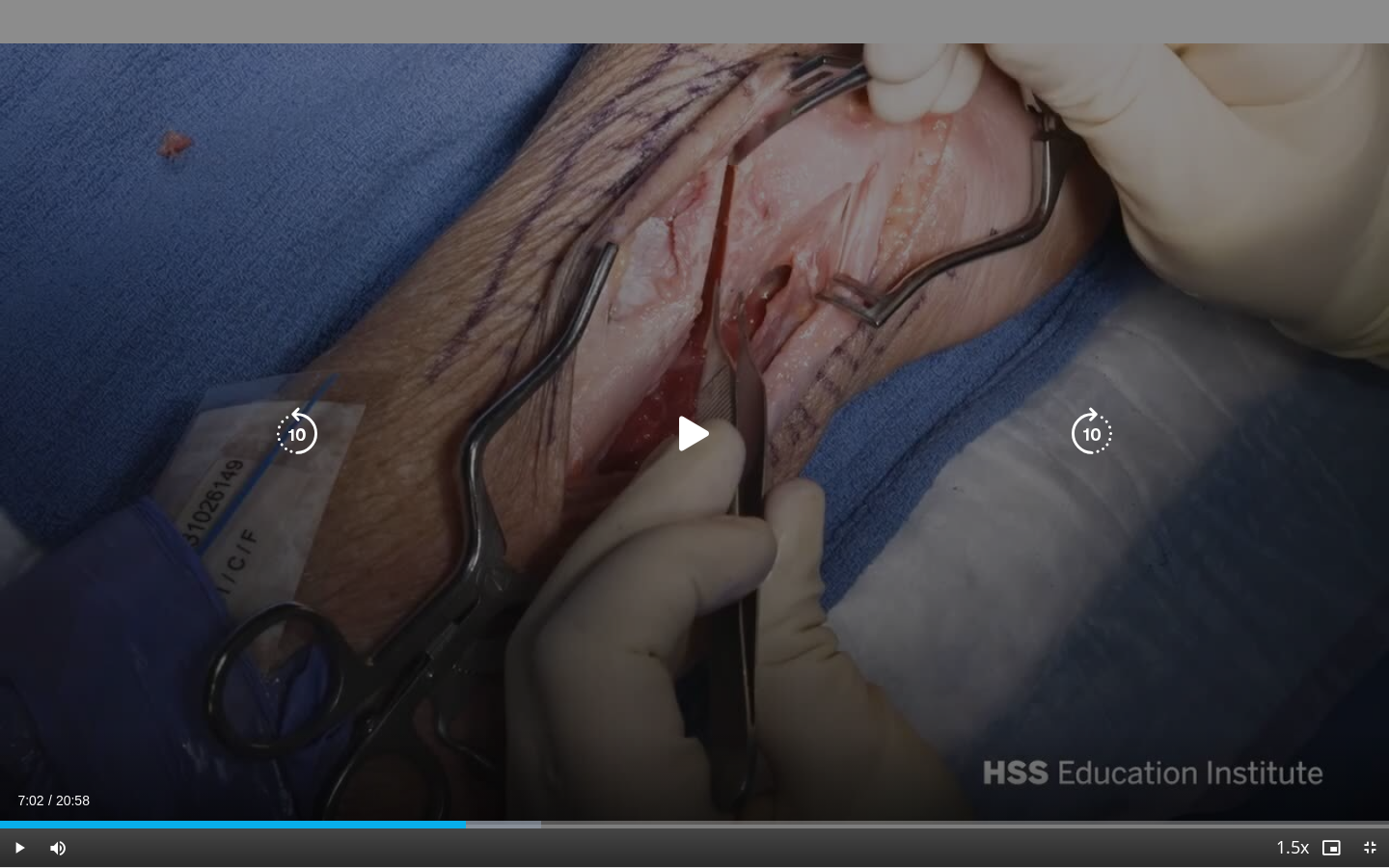 click on "20 seconds
Tap to unmute" at bounding box center (694, 433) 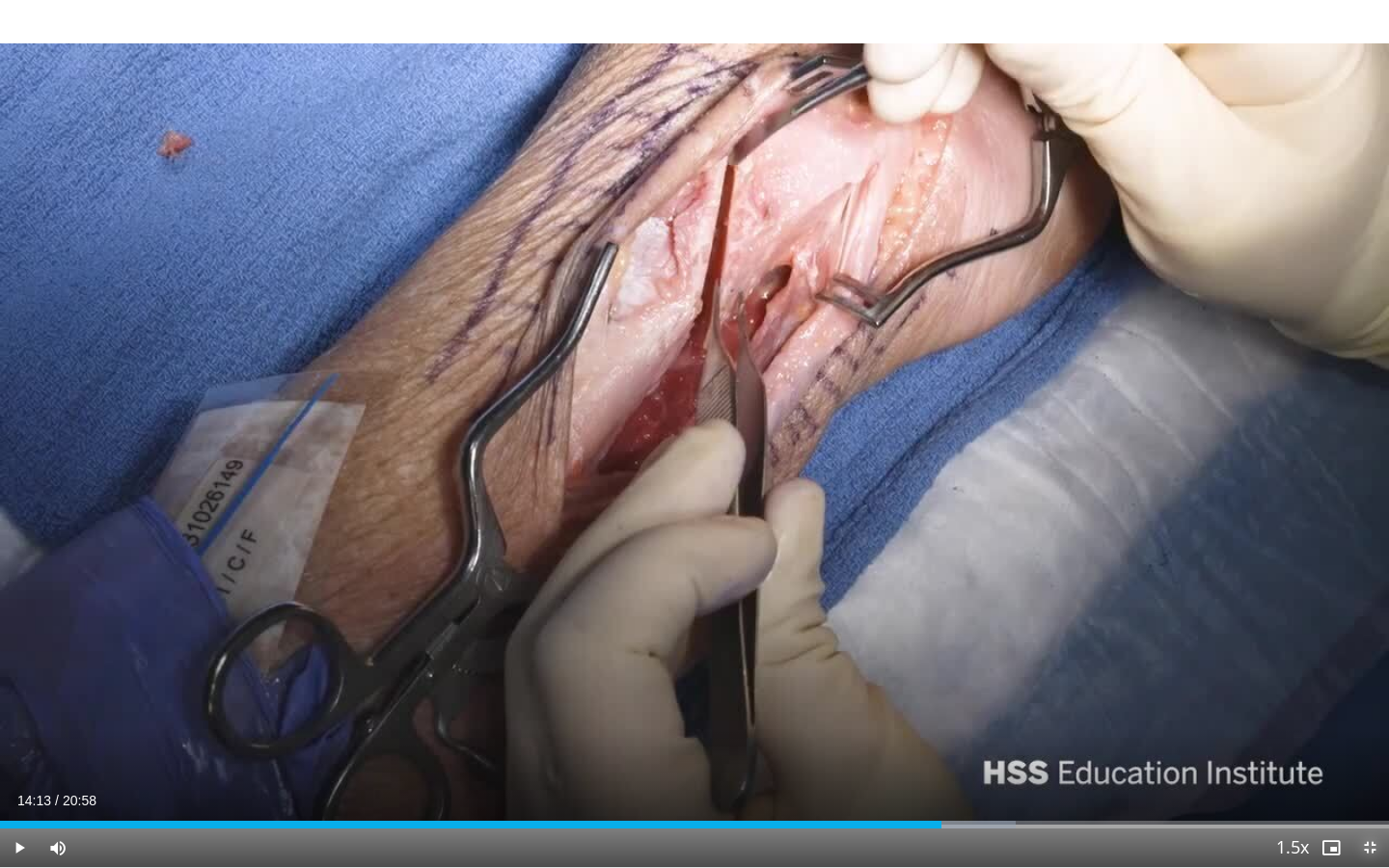 click at bounding box center (1370, 848) 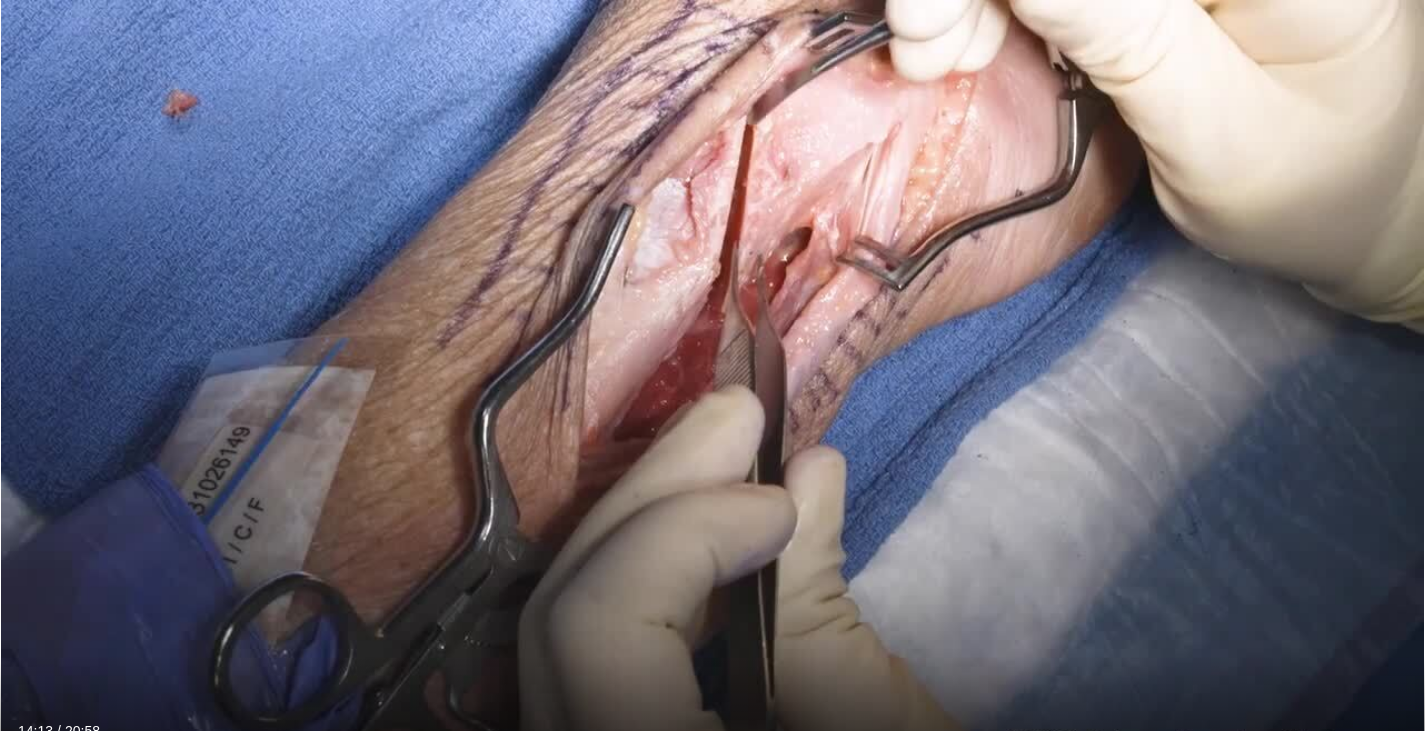 scroll, scrollTop: 0, scrollLeft: 0, axis: both 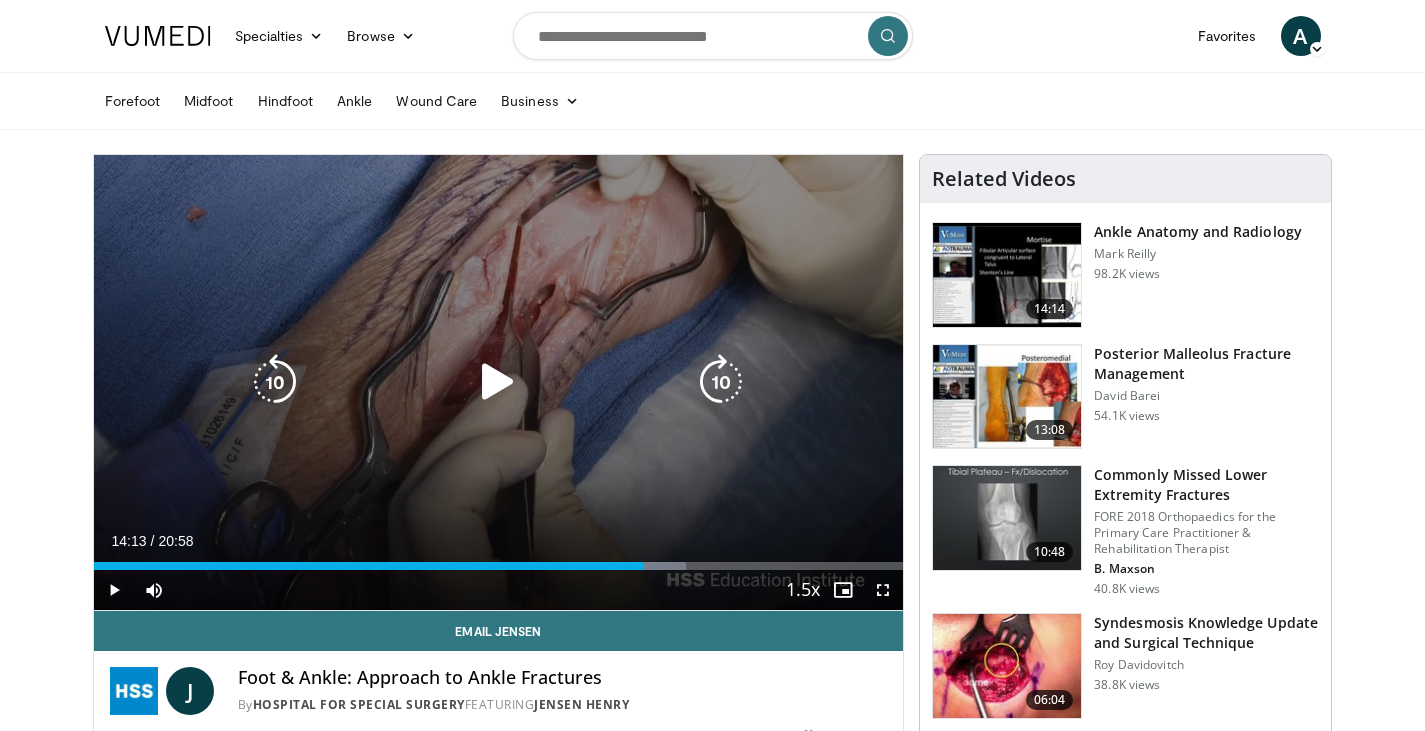 click at bounding box center (498, 382) 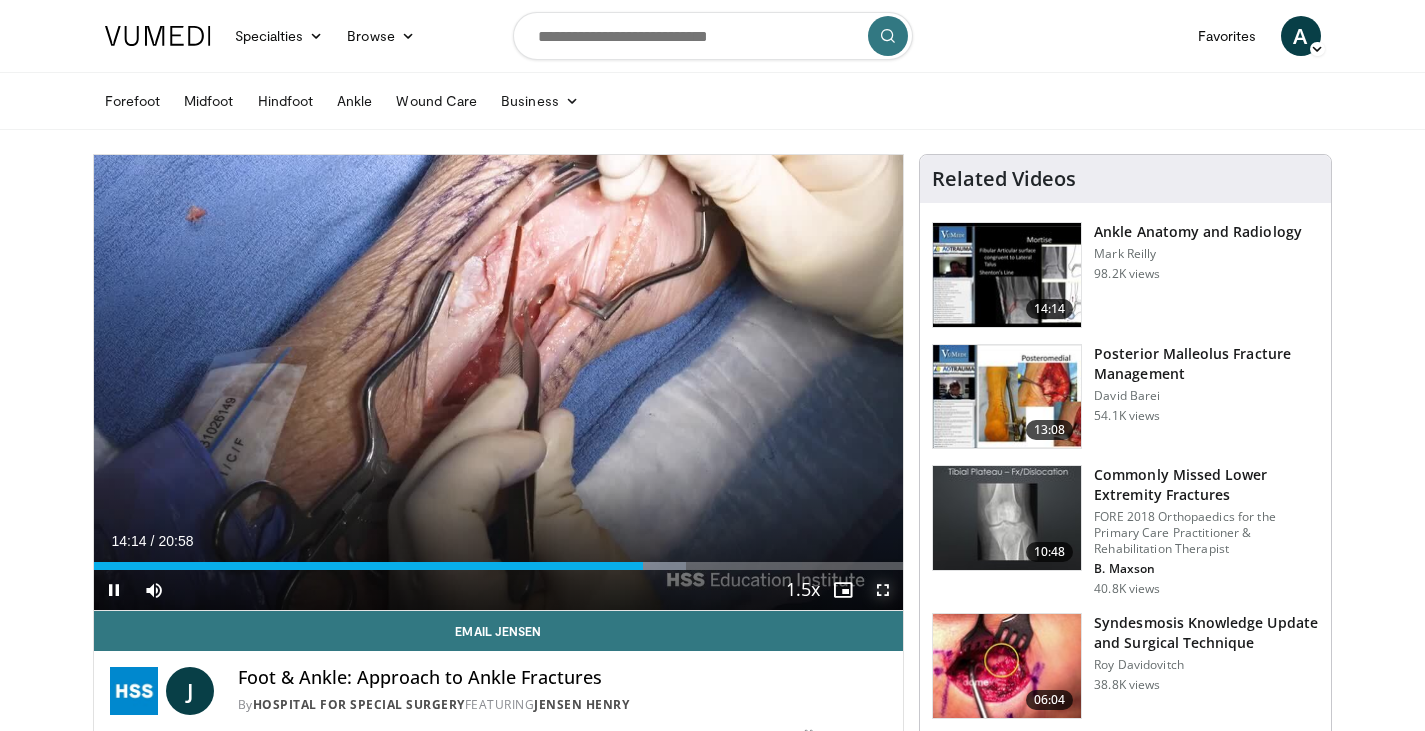 click at bounding box center (883, 590) 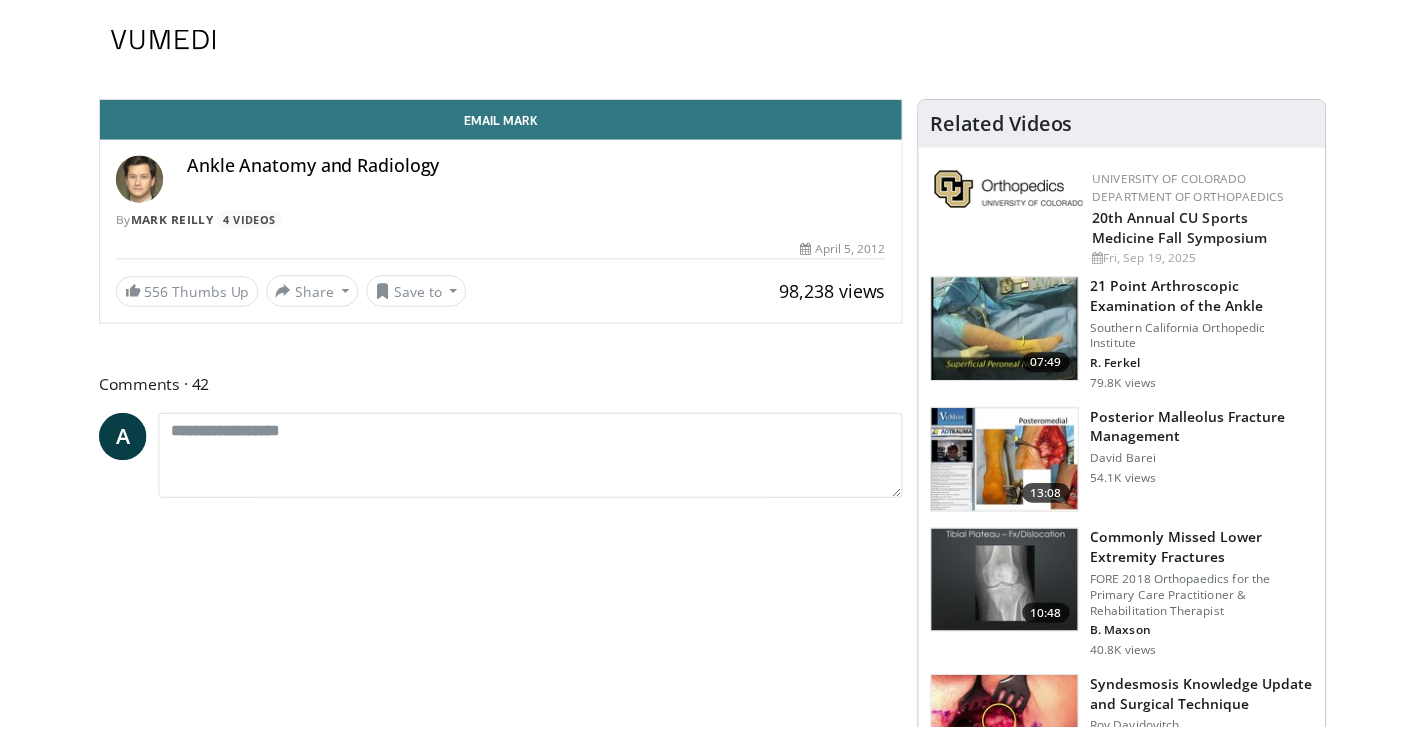 scroll, scrollTop: 0, scrollLeft: 0, axis: both 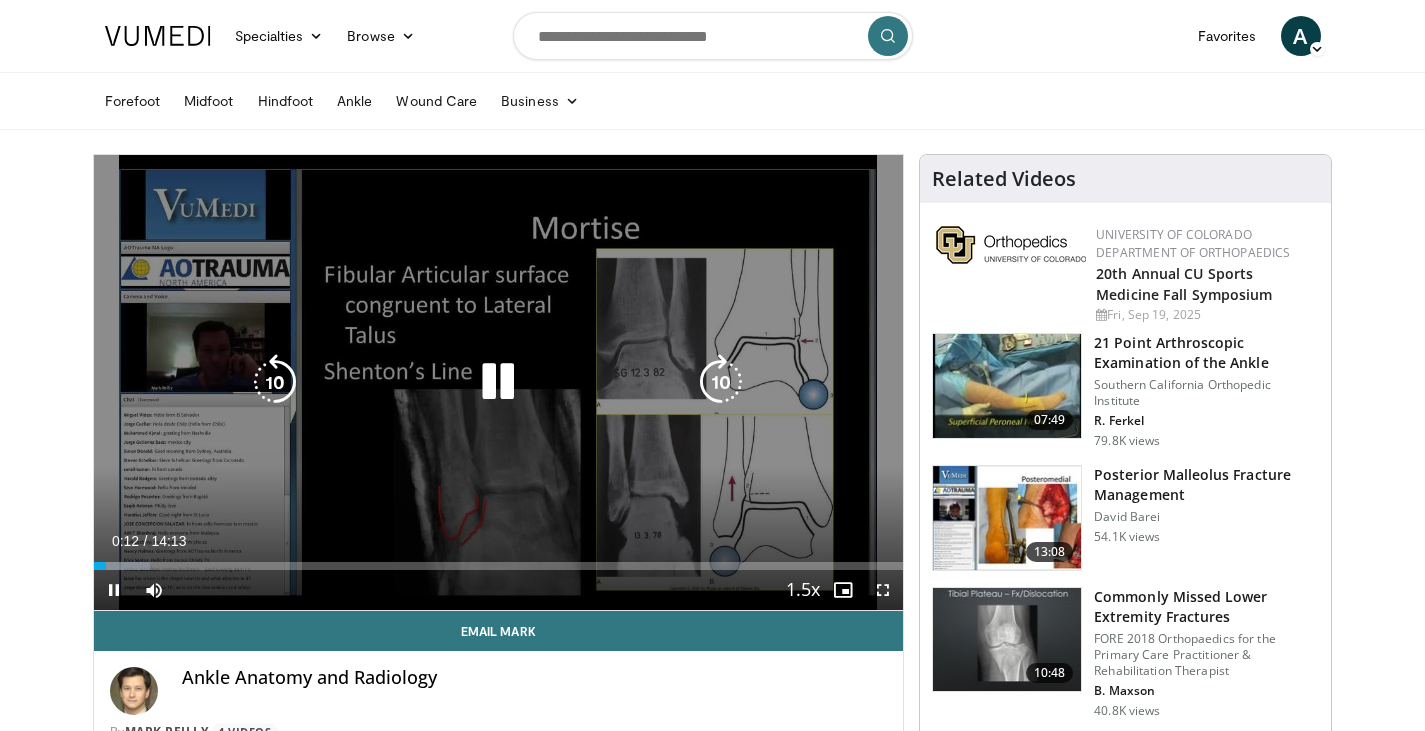 click on "10 seconds
Tap to unmute" at bounding box center (499, 382) 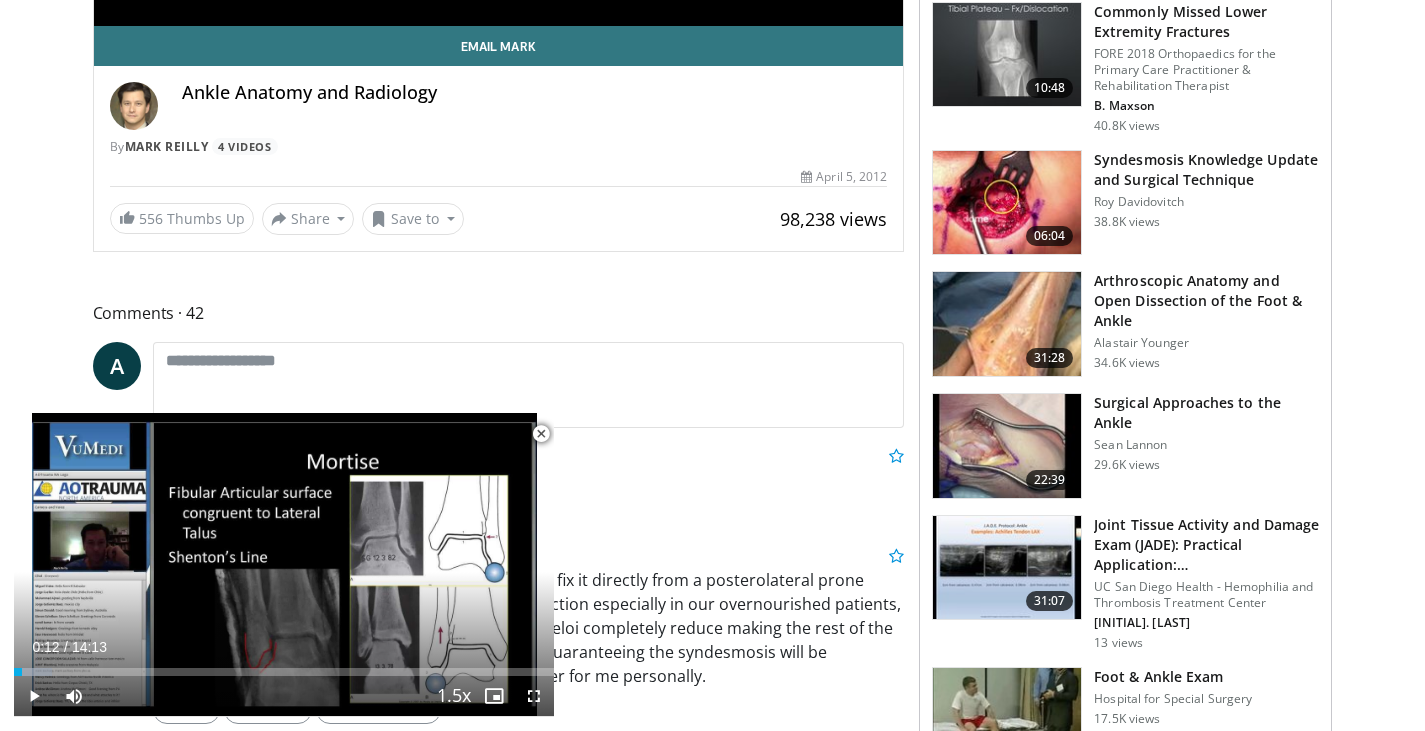 scroll, scrollTop: 613, scrollLeft: 0, axis: vertical 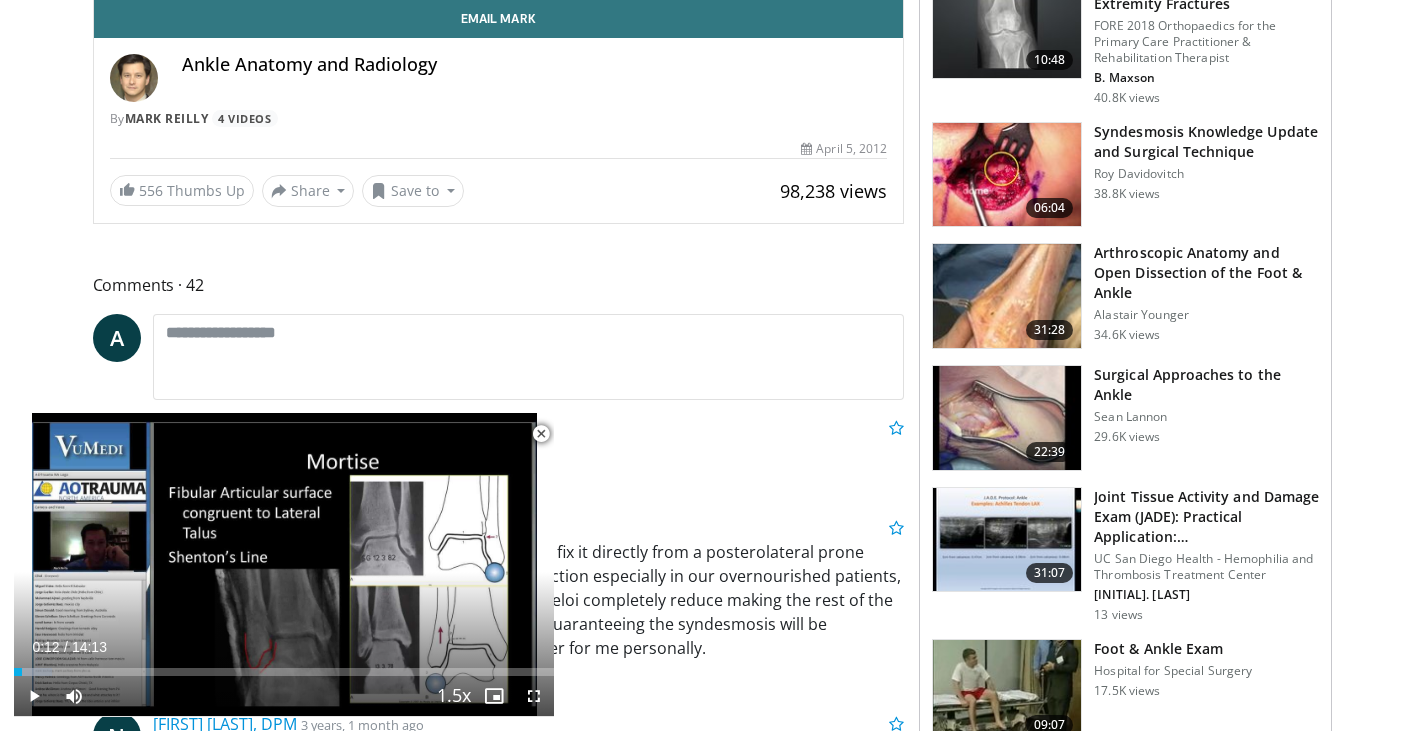 click on "Arthroscopic Anatomy and Open Dissection of the Foot & Ankle" at bounding box center [1206, 273] 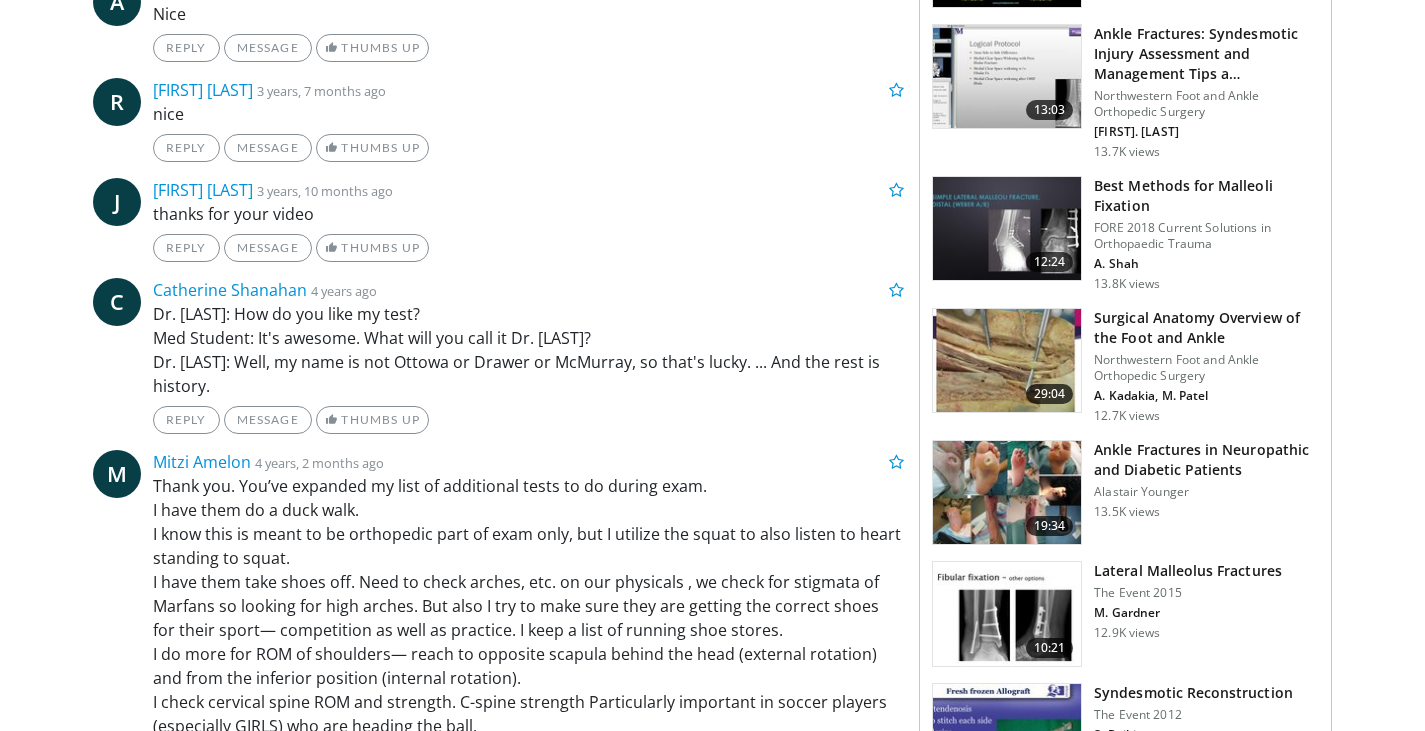 scroll, scrollTop: 1476, scrollLeft: 0, axis: vertical 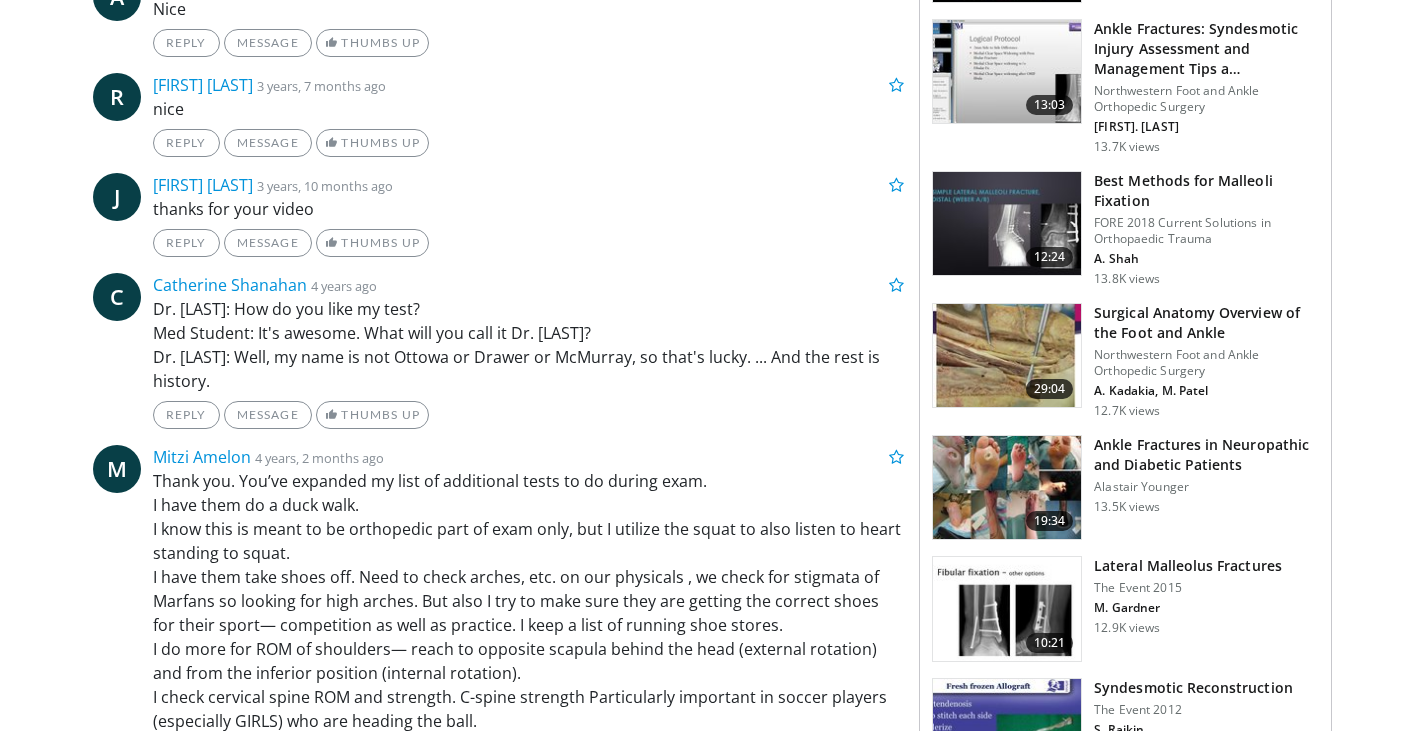 click on "Lateral Malleolus Fractures" at bounding box center [1188, 566] 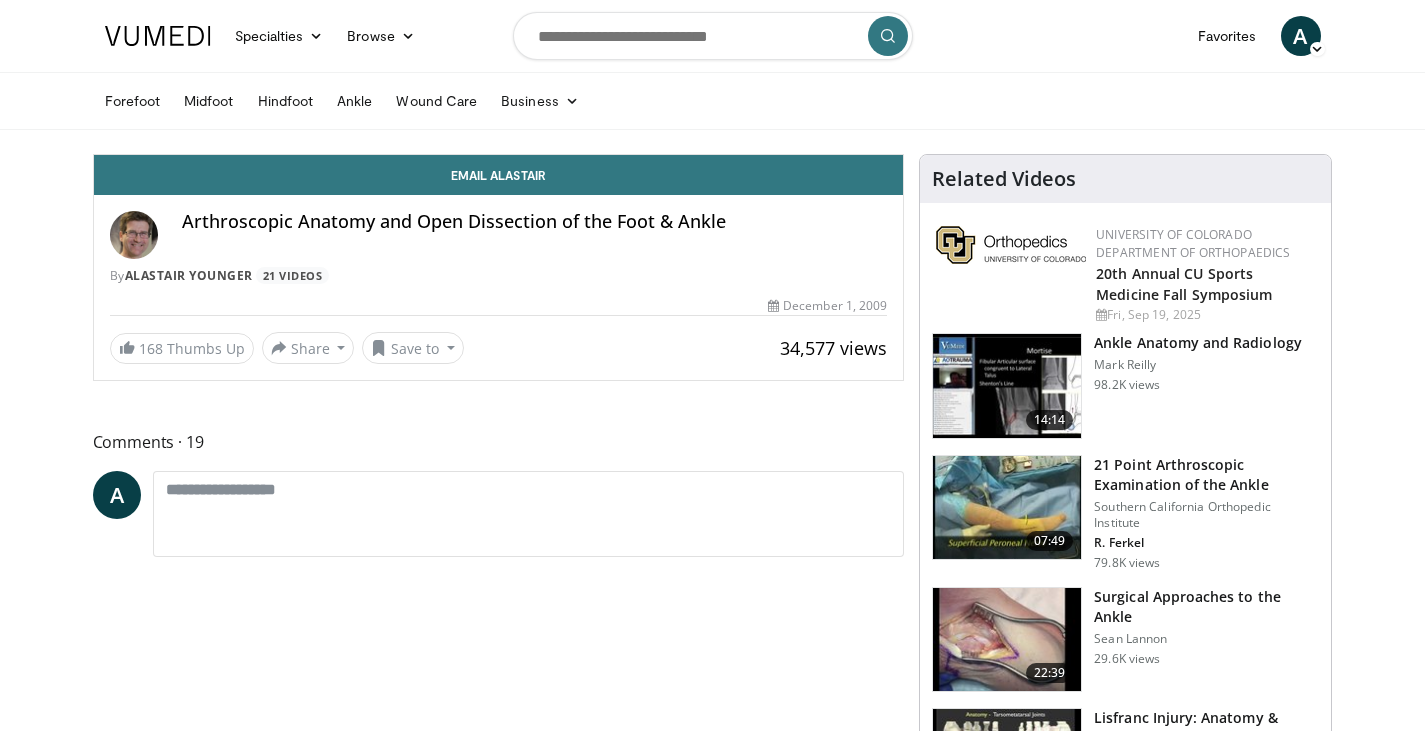 scroll, scrollTop: 0, scrollLeft: 0, axis: both 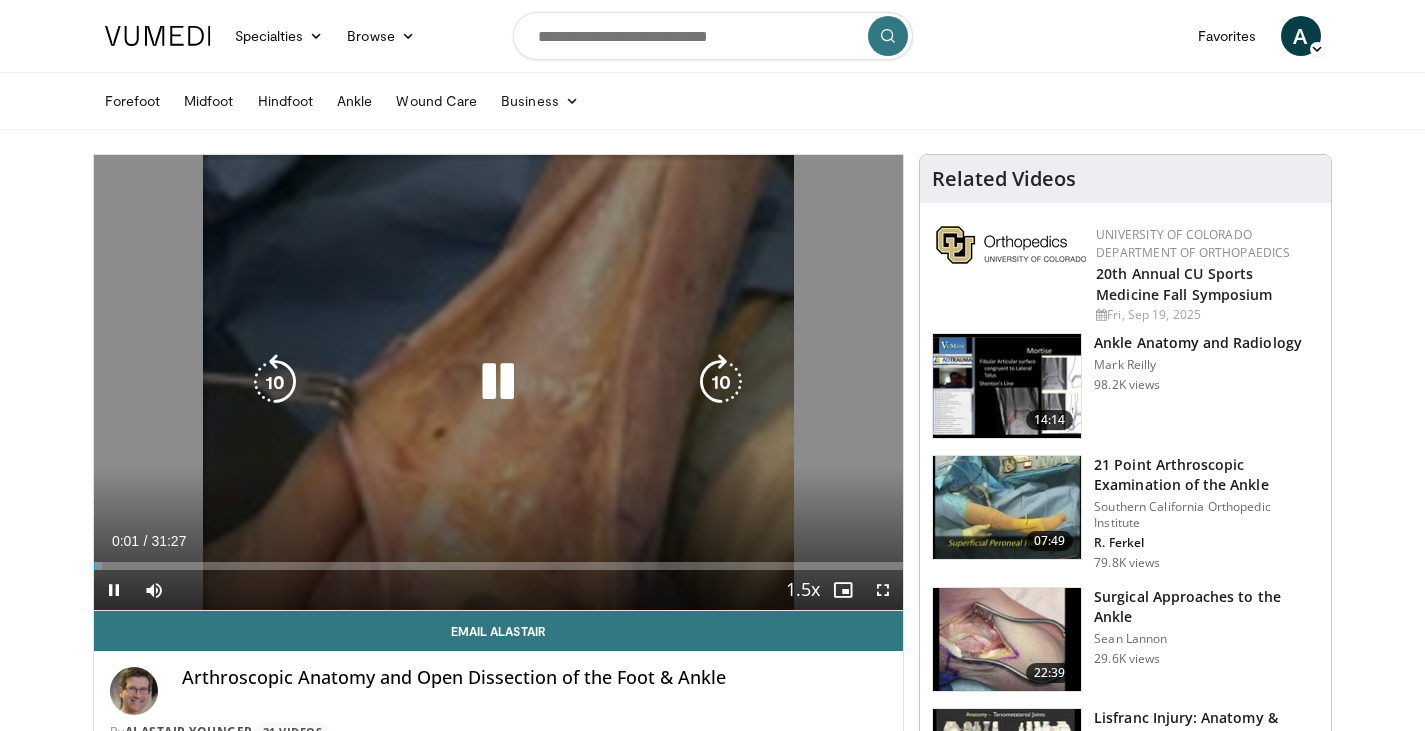 click at bounding box center [498, 382] 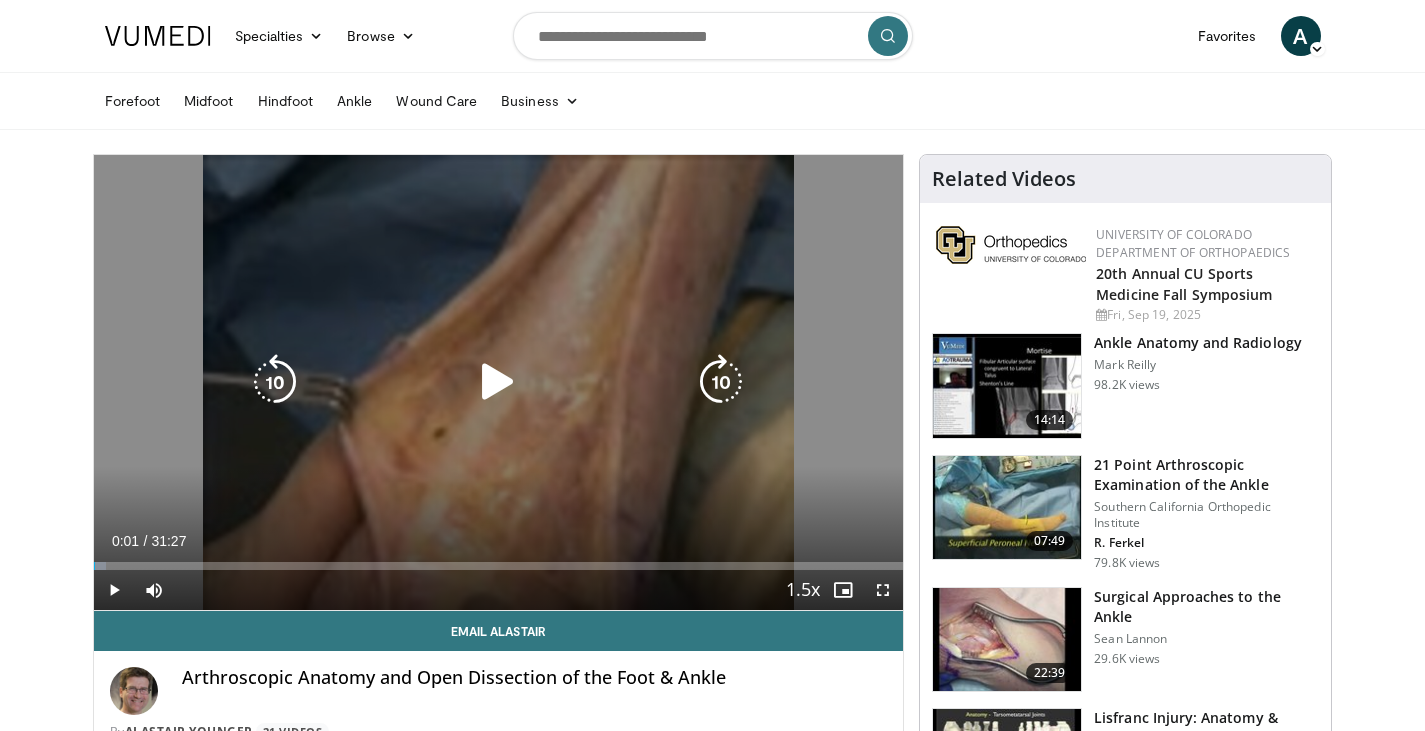 click at bounding box center [498, 382] 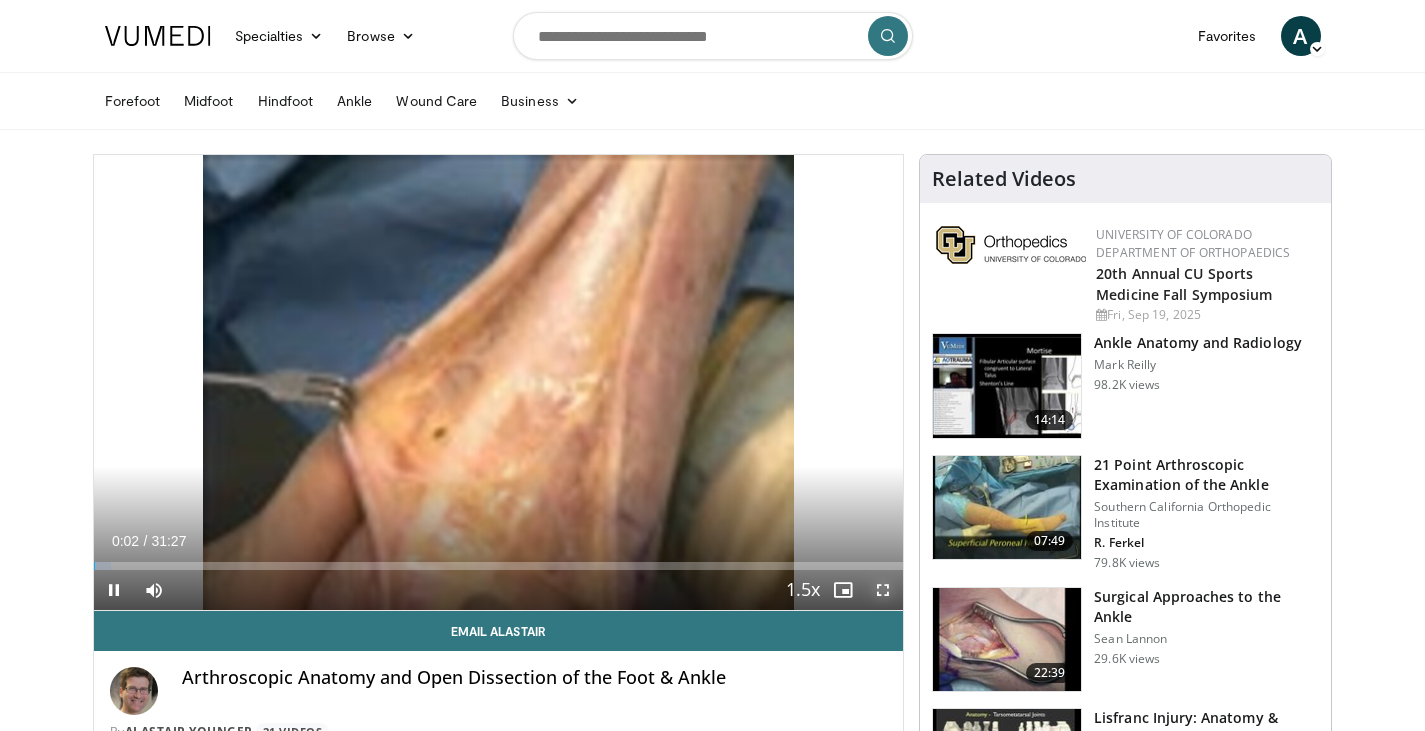 click at bounding box center (883, 590) 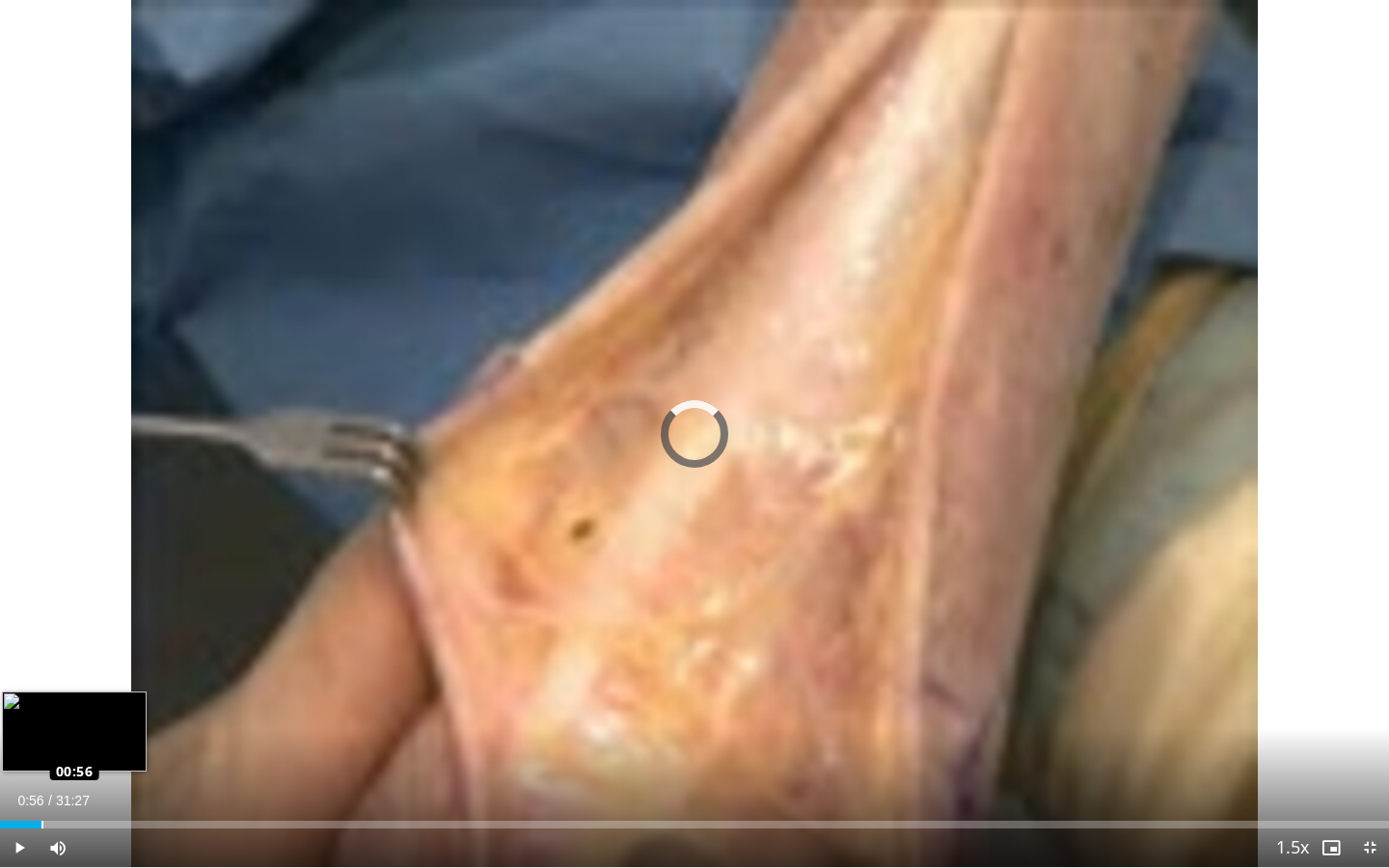 click on "Loaded :  2.64% 00:56 00:56" at bounding box center [694, 819] 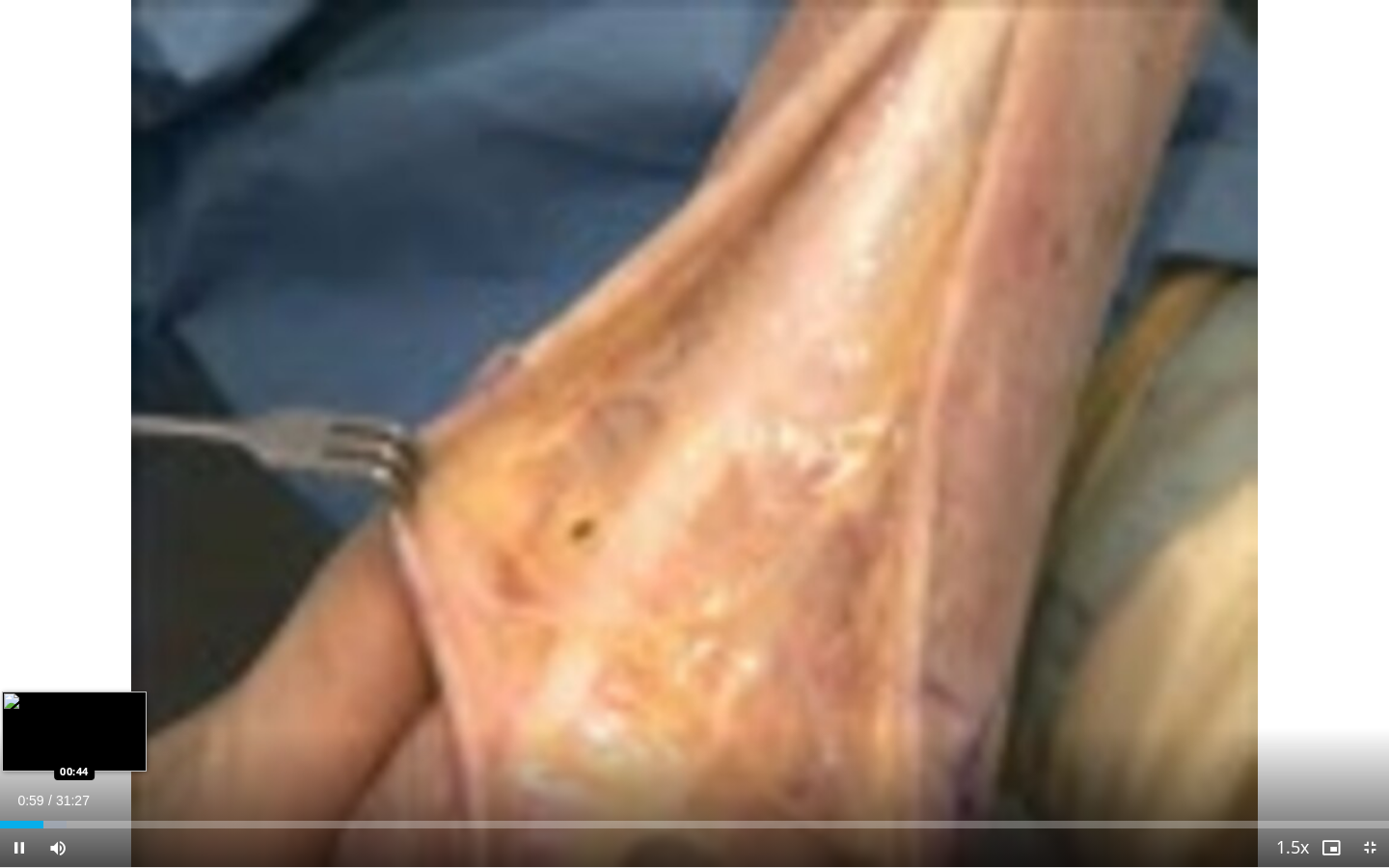 click on "00:59" at bounding box center [21, 825] 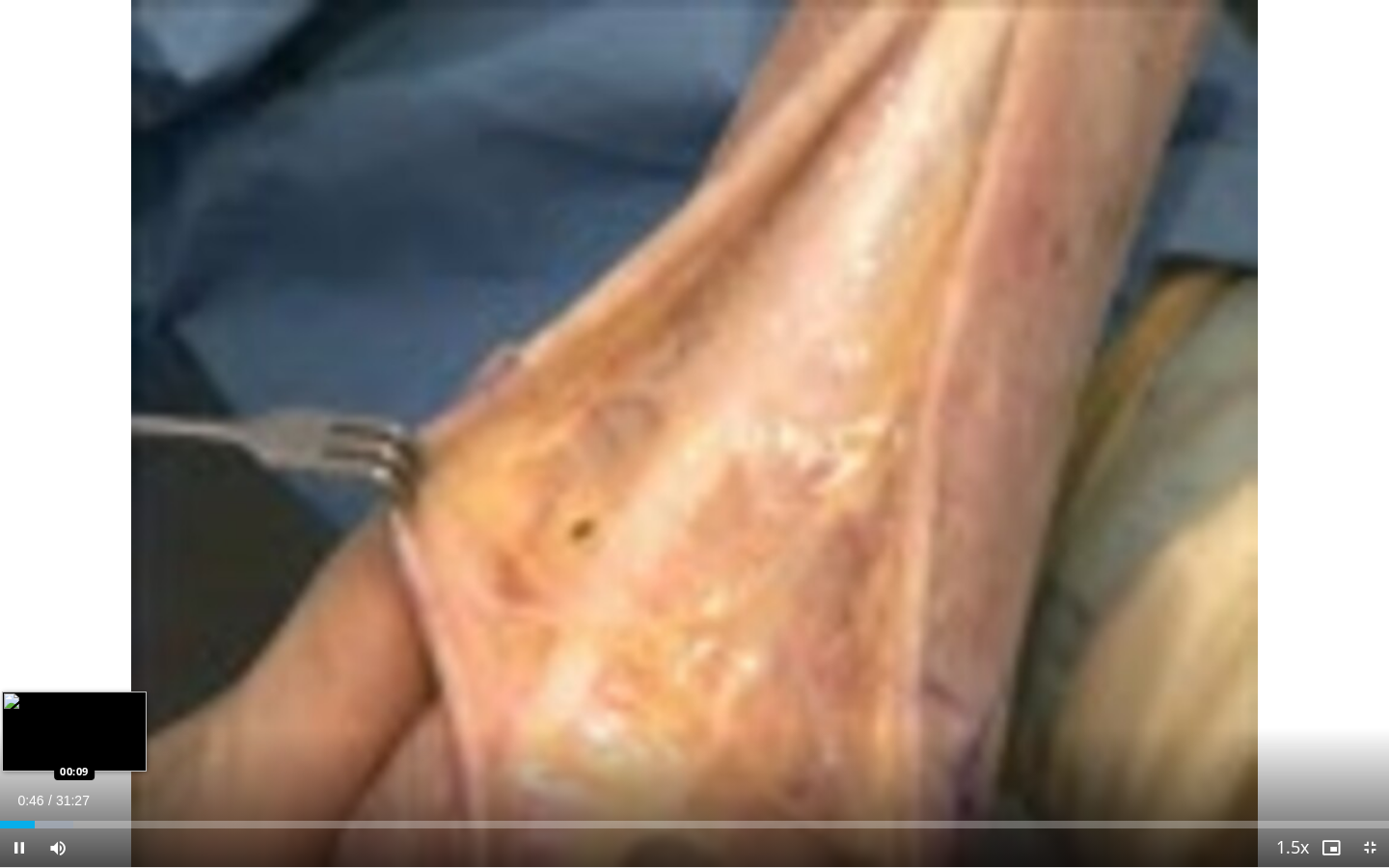 click on "00:46" at bounding box center (17, 825) 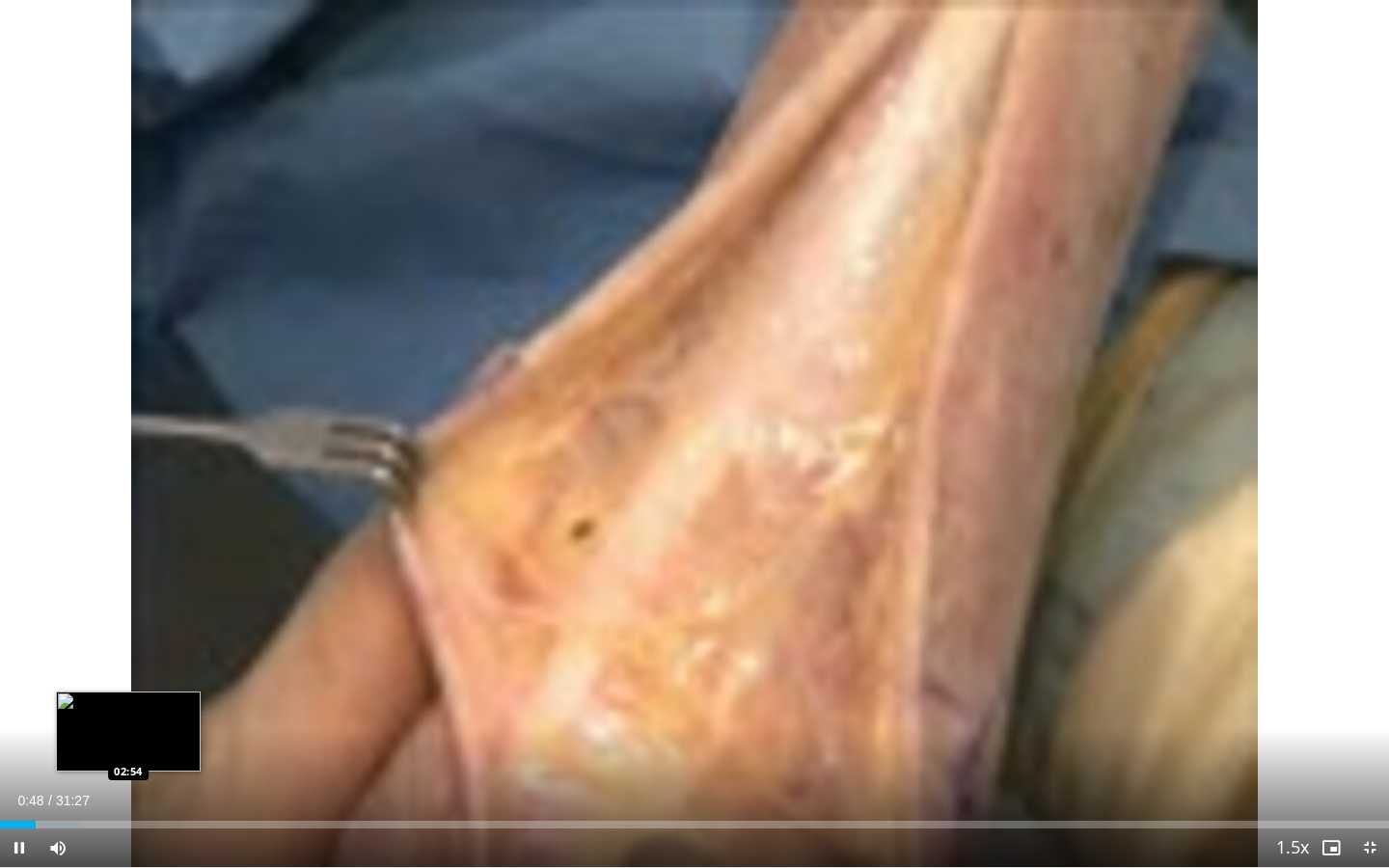 click on "Loaded :  5.81% 00:48 02:54" at bounding box center (694, 825) 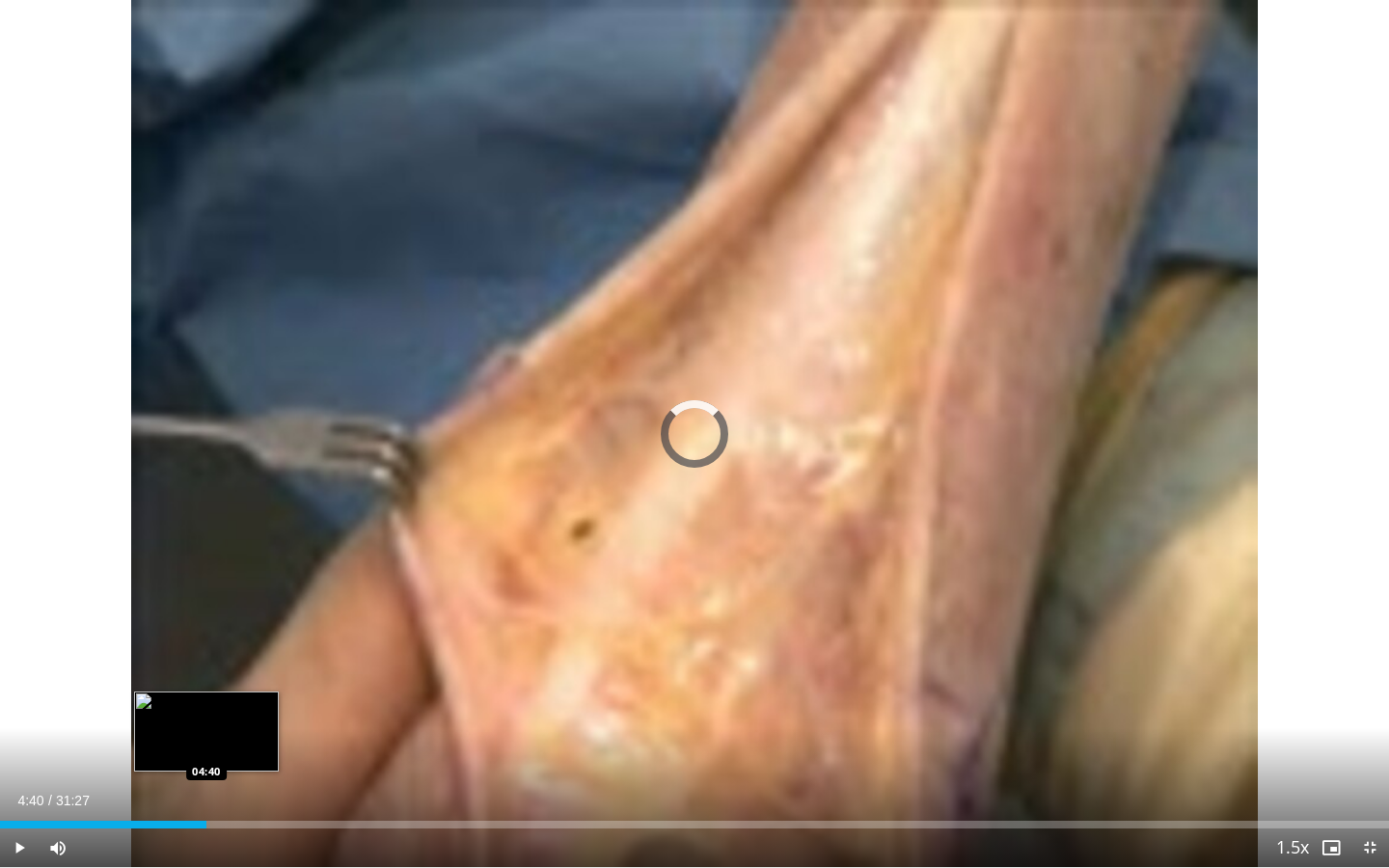 click on "Loaded :  0.00% 03:04 04:40" at bounding box center (694, 819) 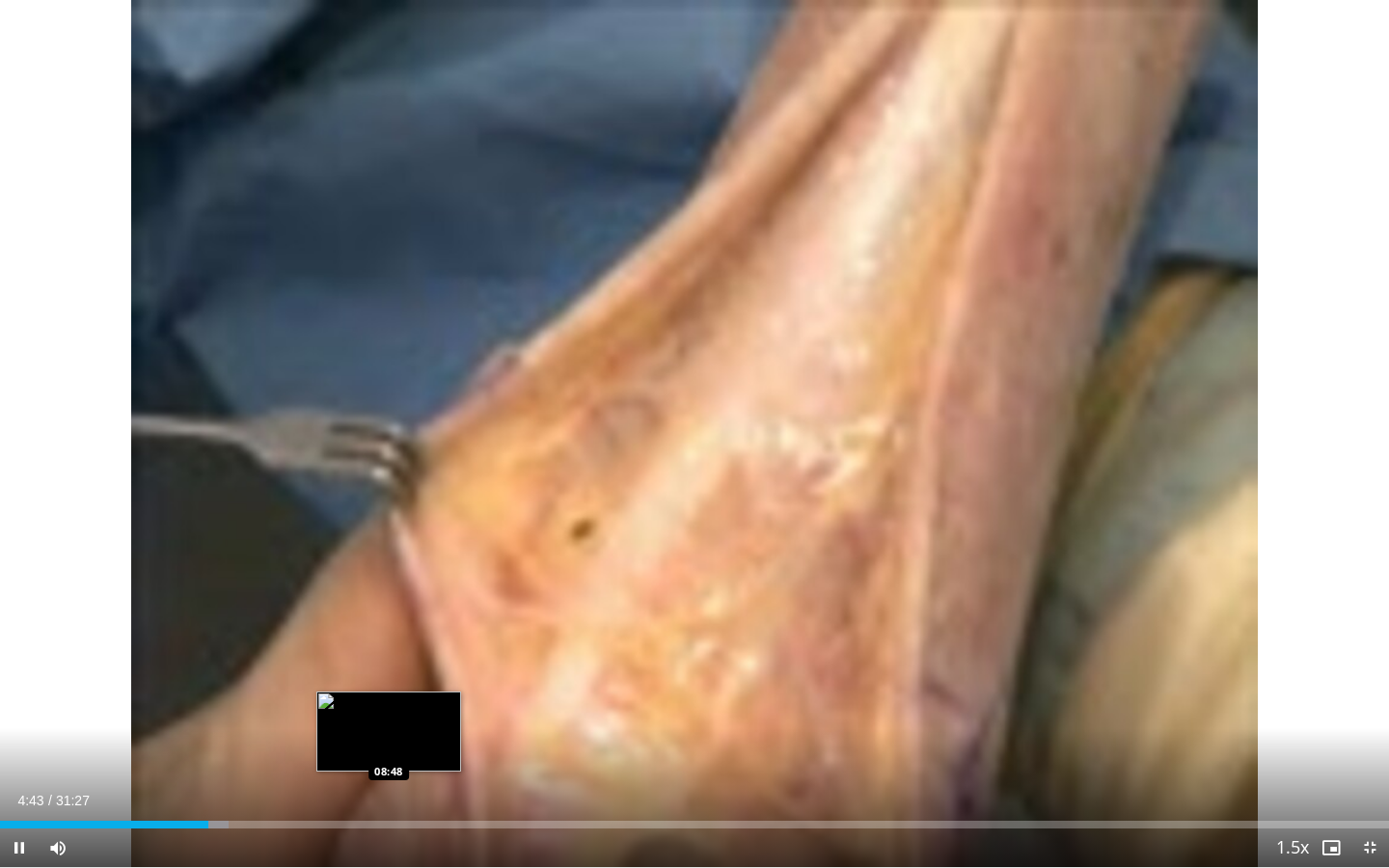 click on "Loaded :  16.44% 04:43 08:48" at bounding box center [694, 825] 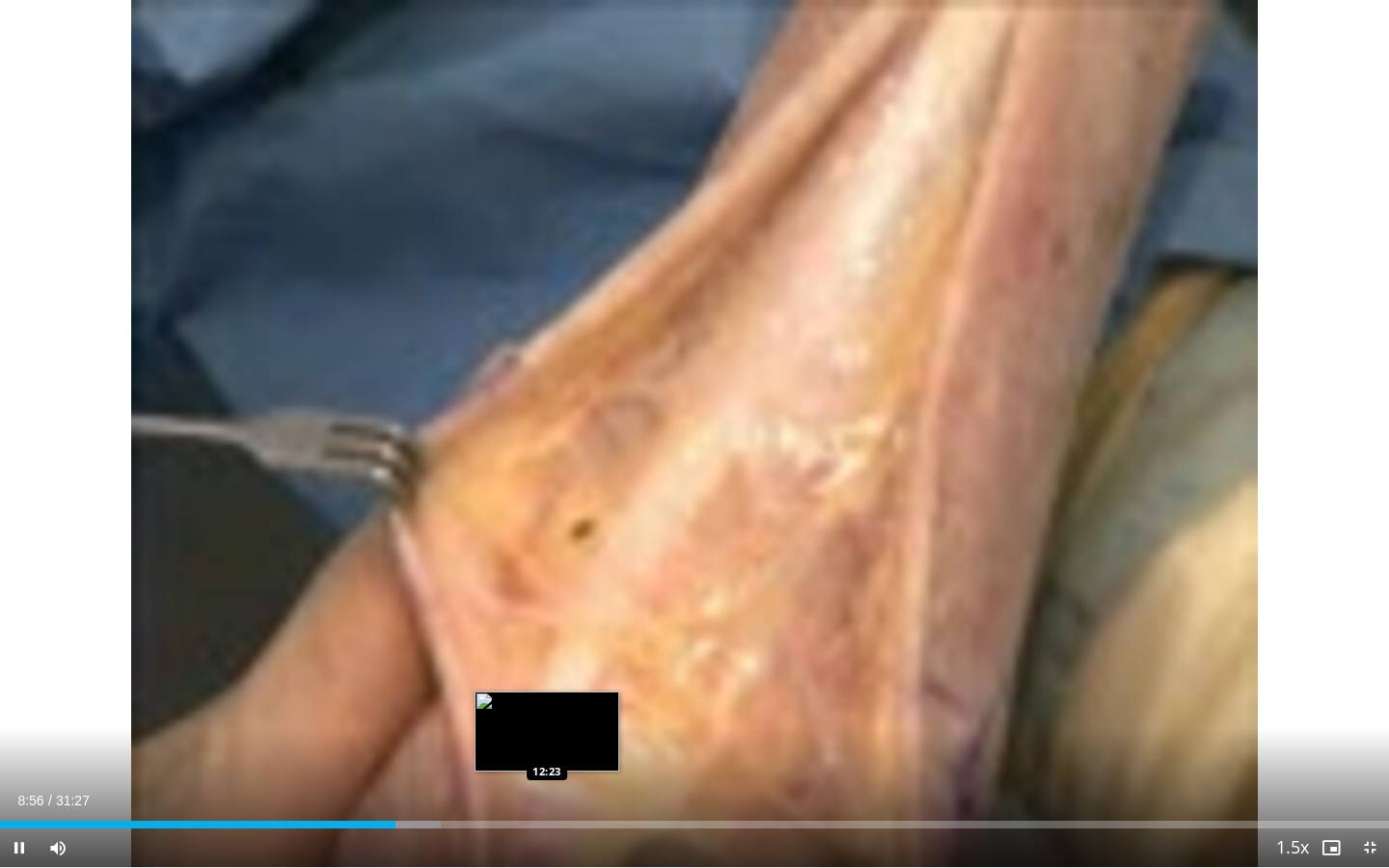 click on "Loaded :  31.73% 08:57 12:23" at bounding box center [694, 819] 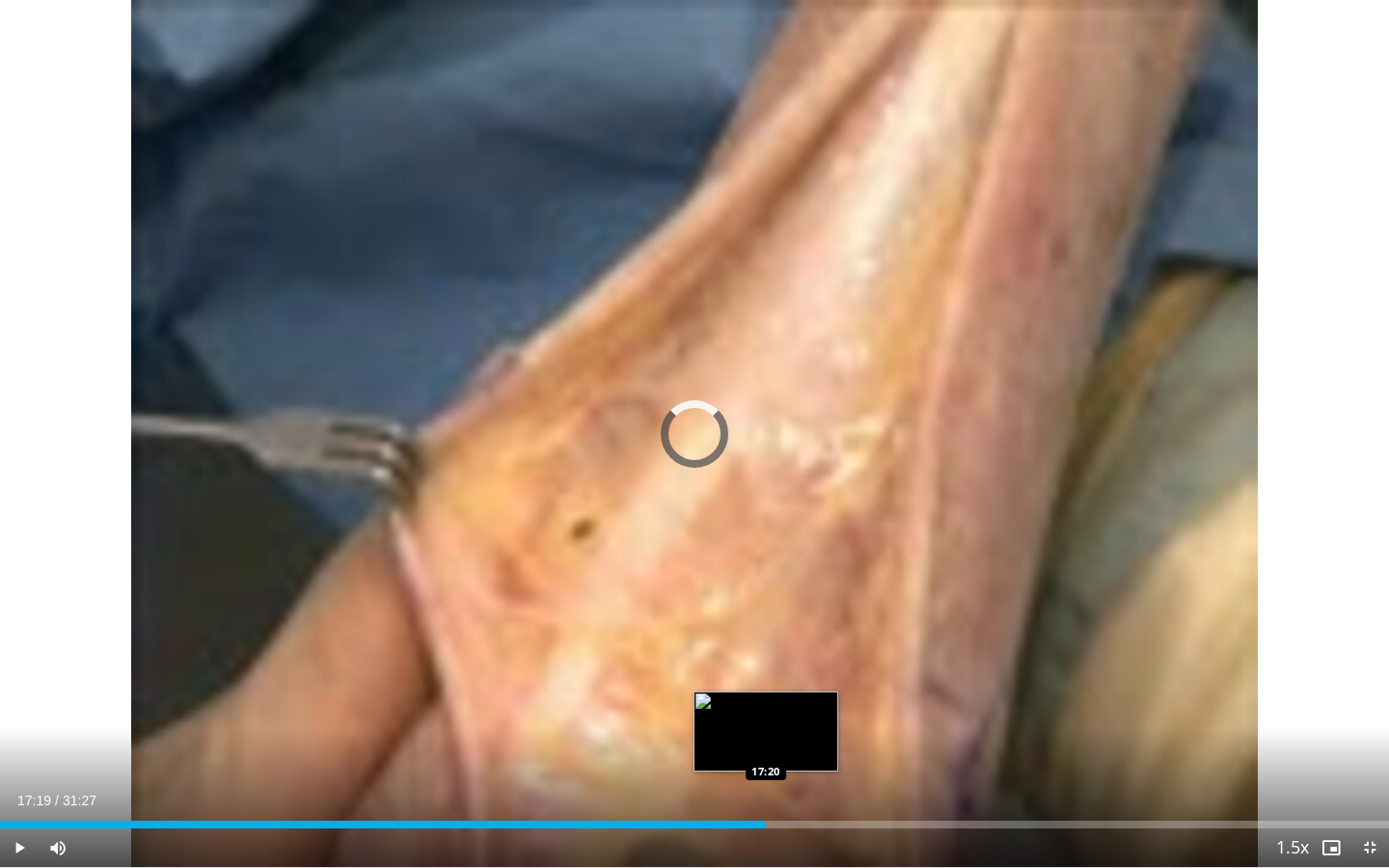 click on "Loaded :  0.00% 17:19 17:20" at bounding box center (694, 825) 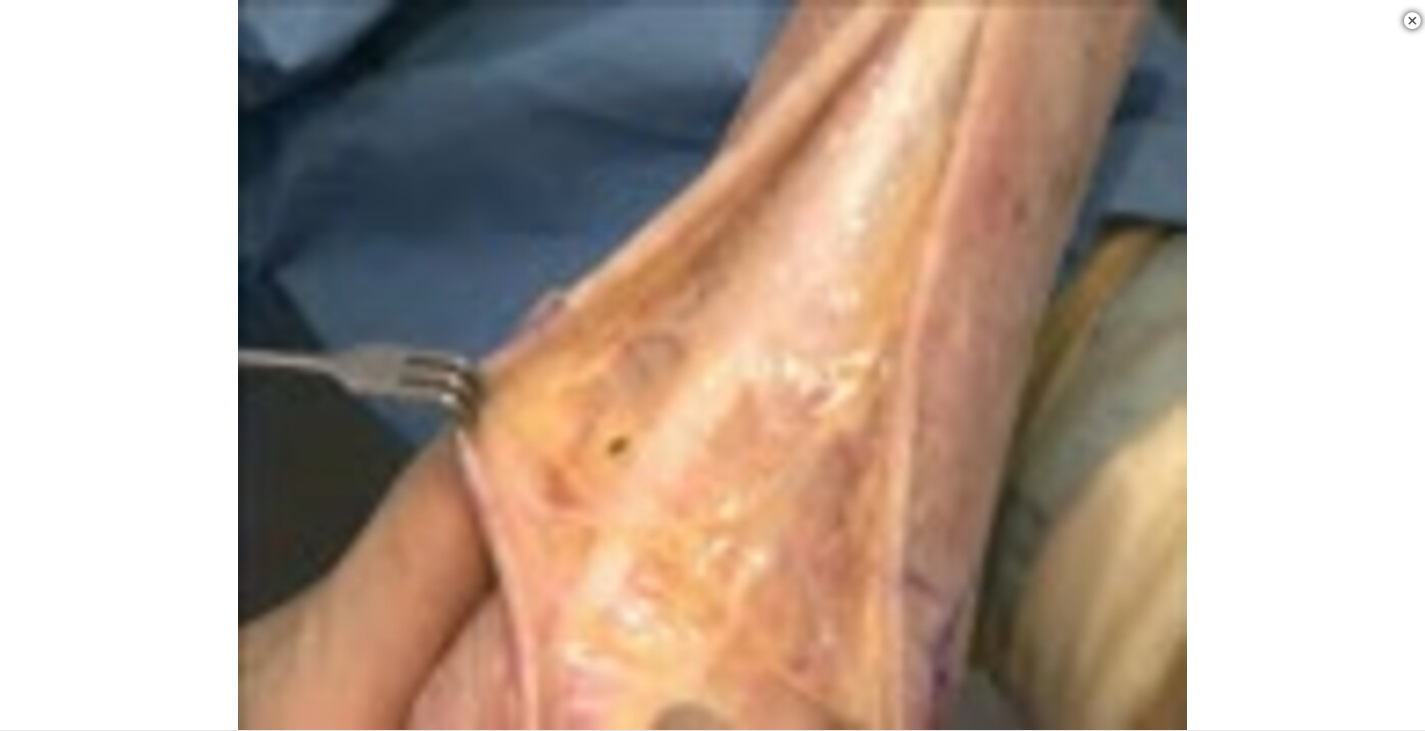 scroll, scrollTop: 654, scrollLeft: 0, axis: vertical 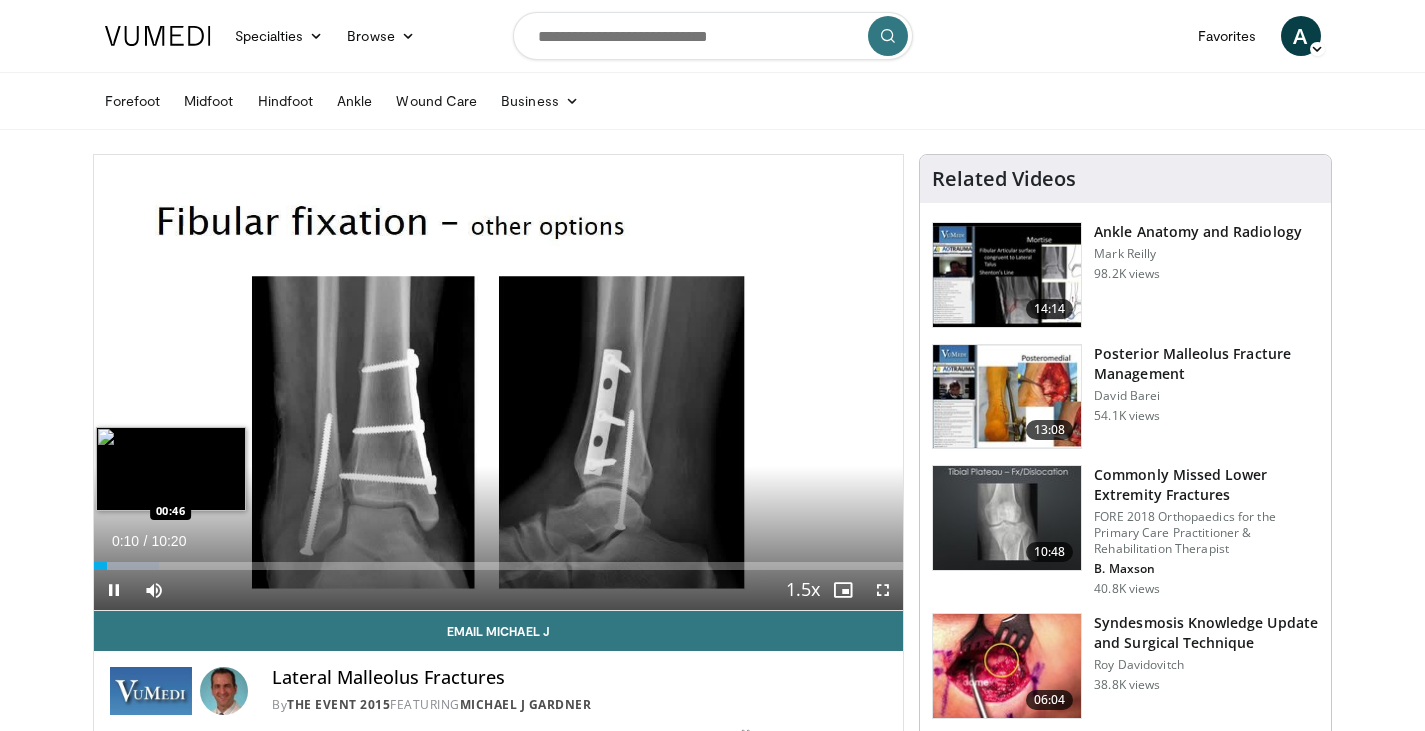 click on "Loaded :  8.04% 00:10 00:46" at bounding box center (499, 566) 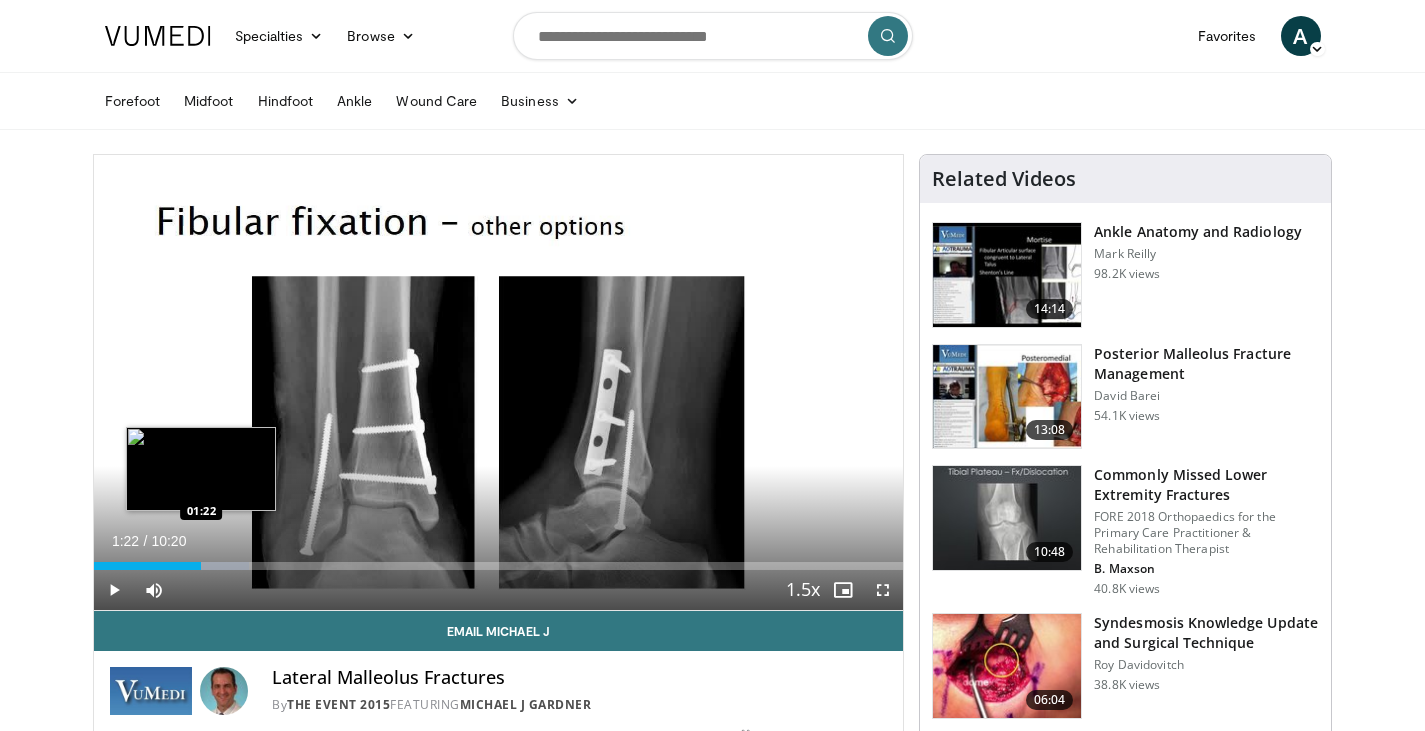 click on "Loaded :  19.15% 00:59 01:22" at bounding box center (499, 560) 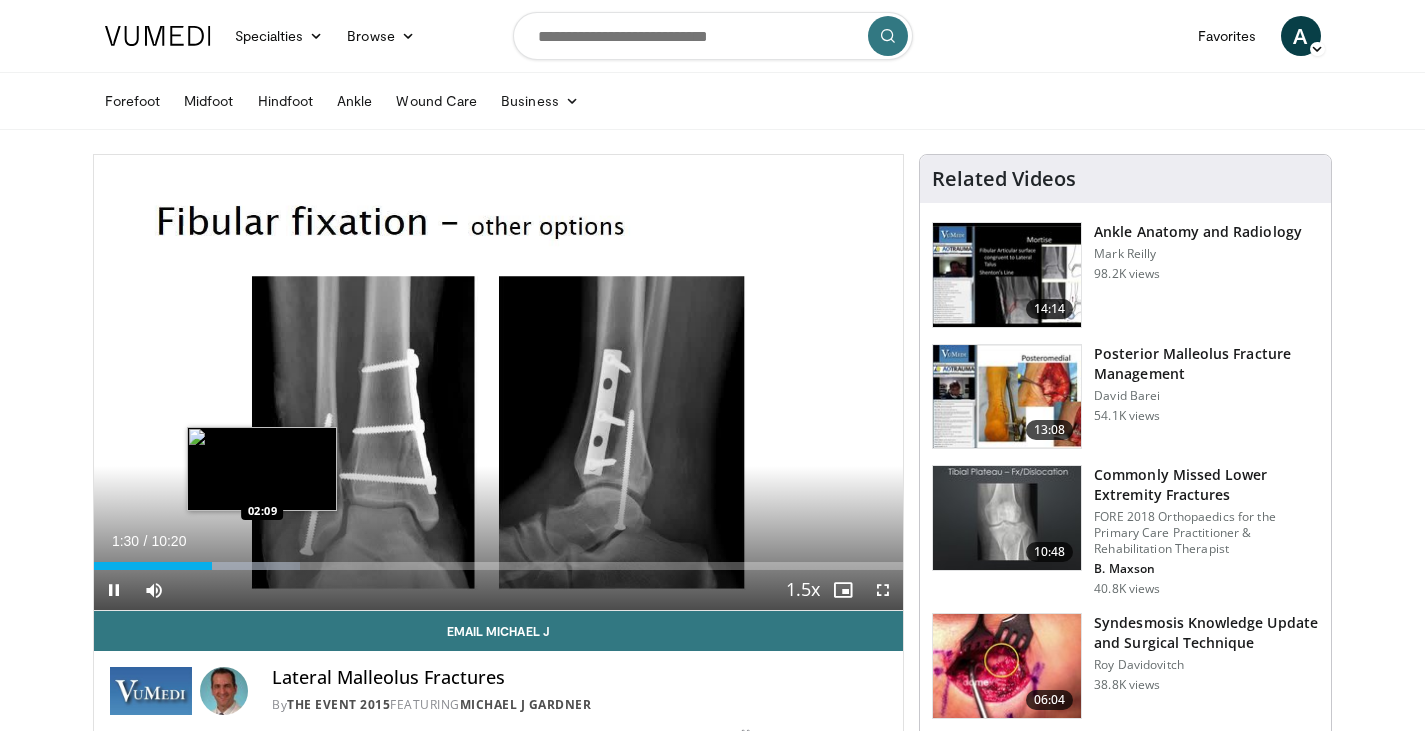 click at bounding box center [236, 566] 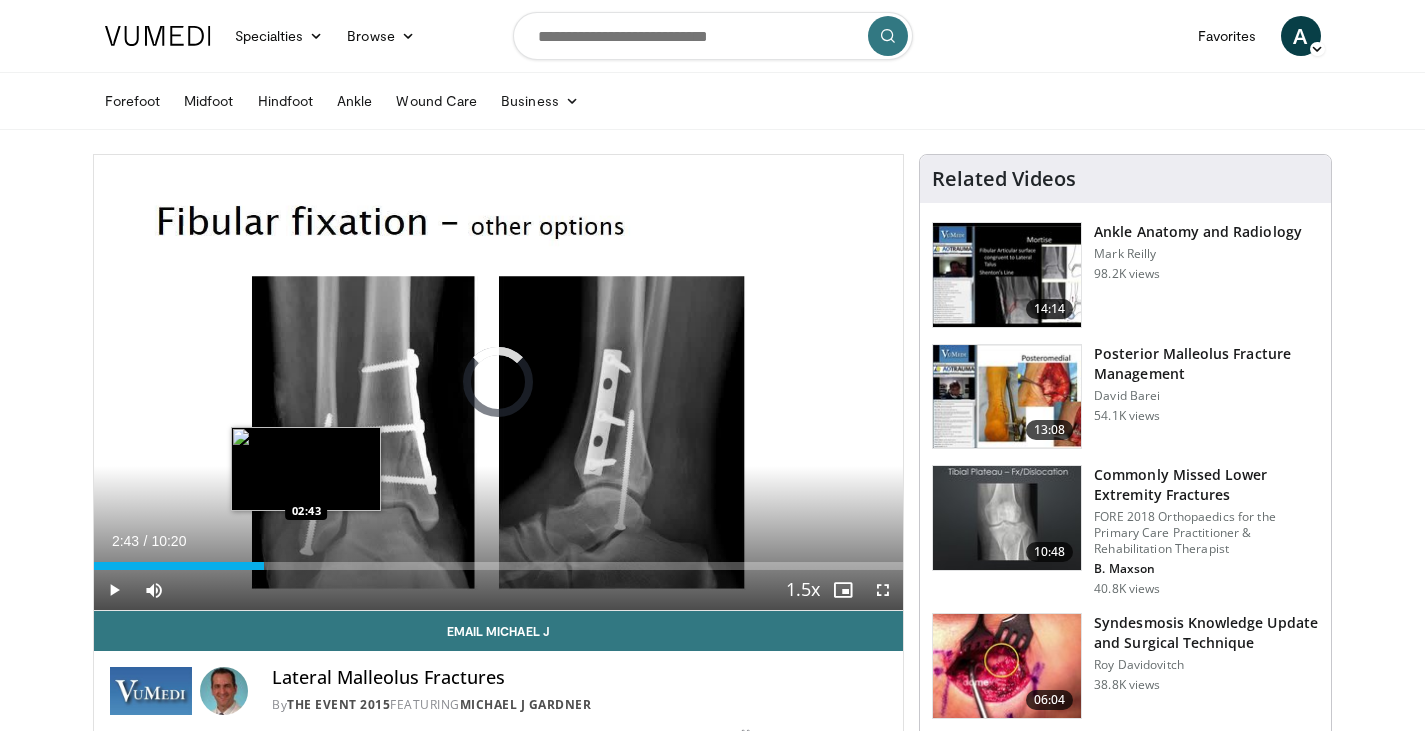 click on "Loaded :  0.00% 02:43 02:43" at bounding box center (499, 560) 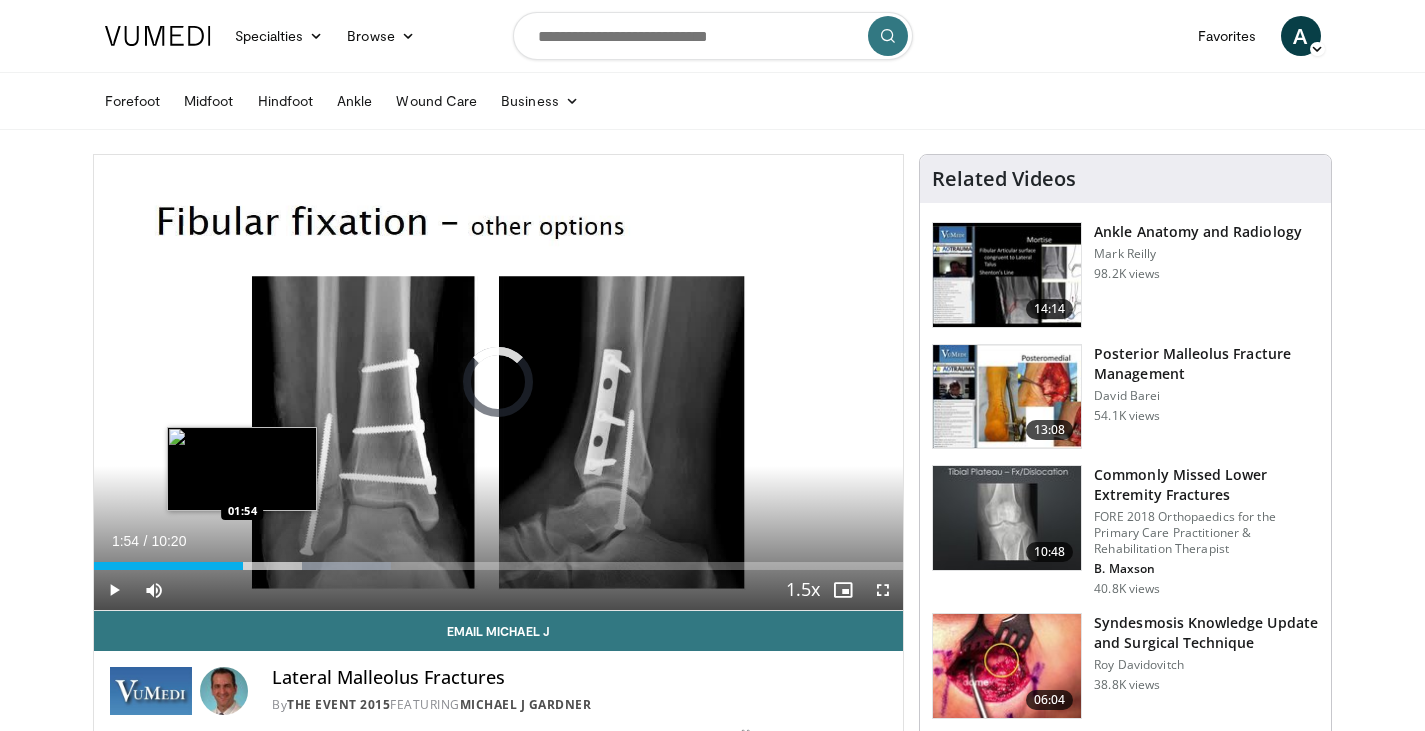click on "Loaded :  36.71% 01:54 01:54" at bounding box center [499, 560] 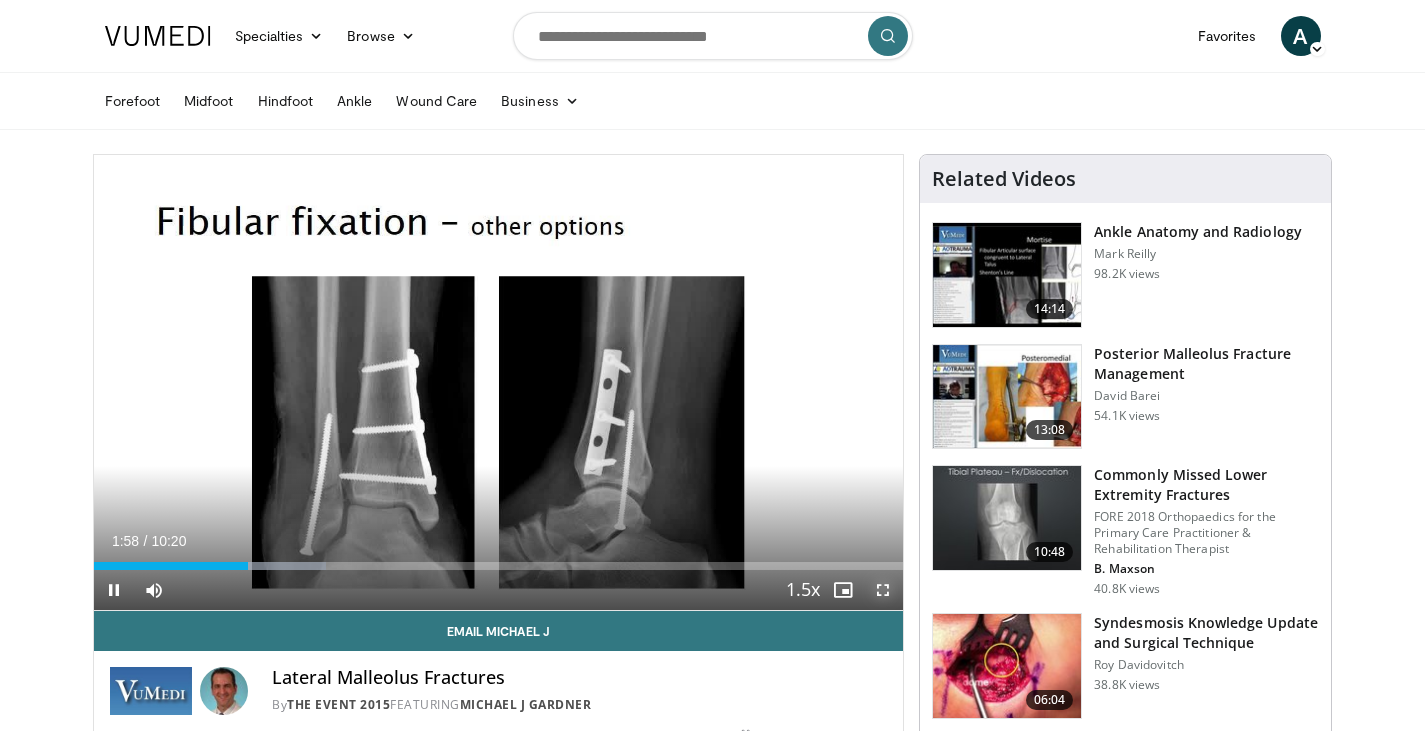 click at bounding box center [883, 590] 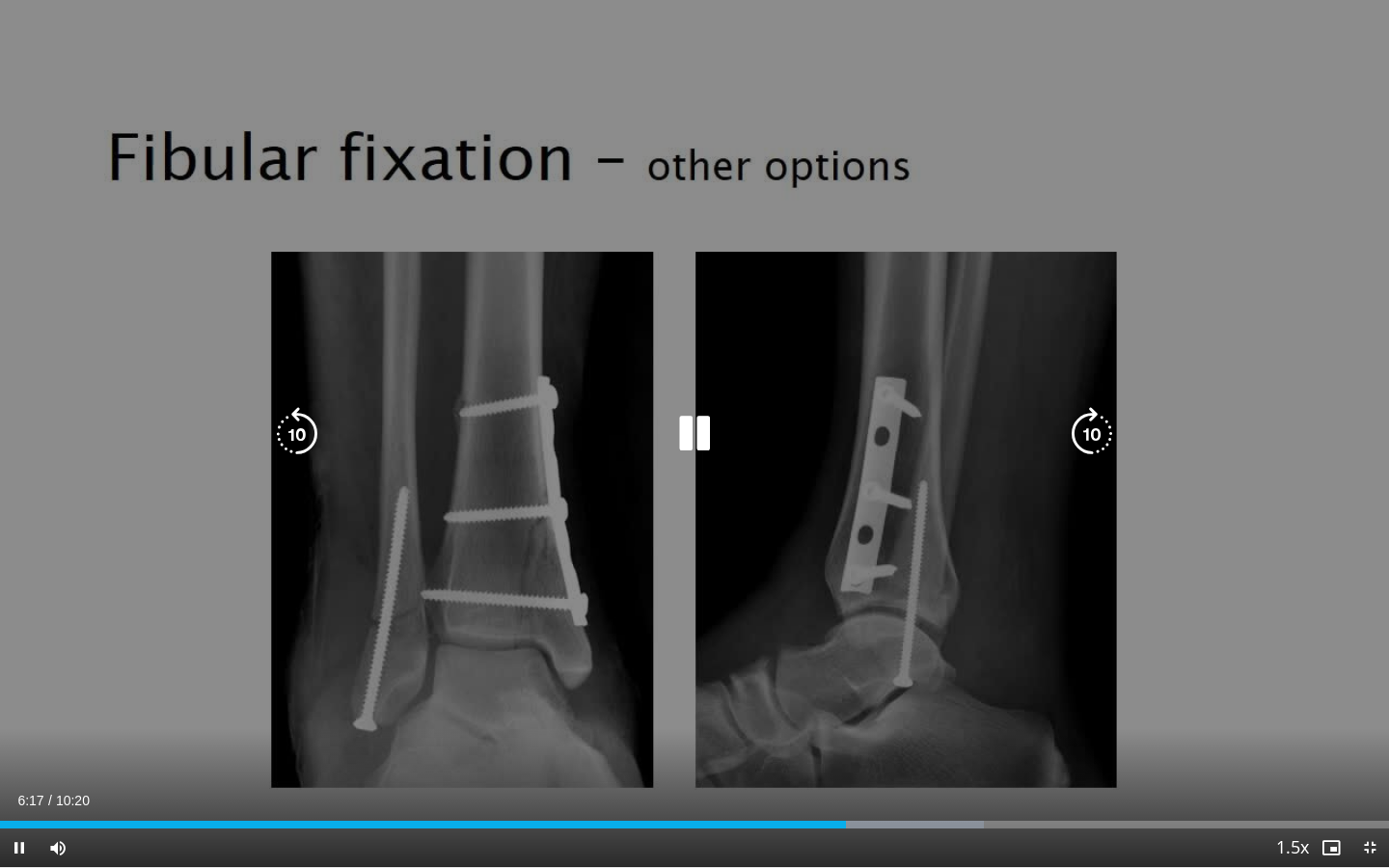 click on "10 seconds
Tap to unmute" at bounding box center [694, 433] 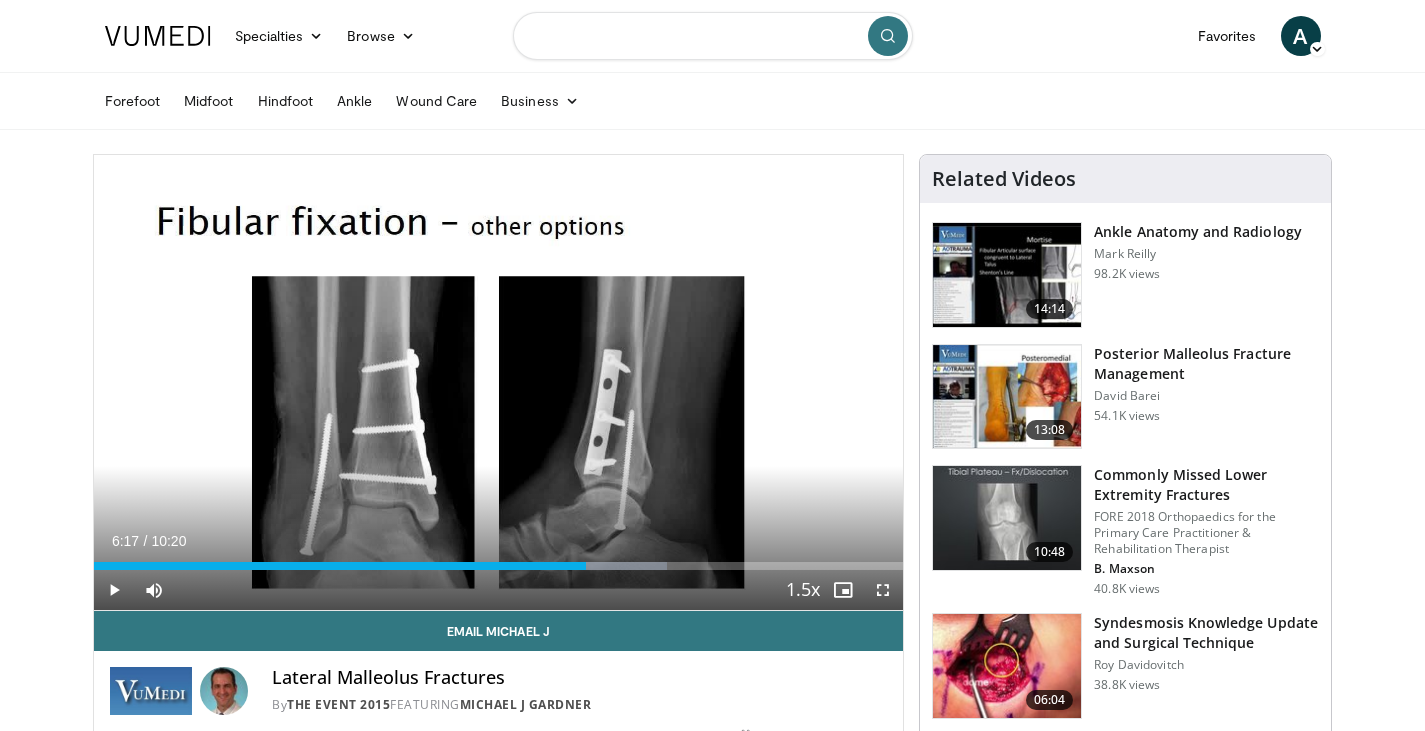 click at bounding box center [713, 36] 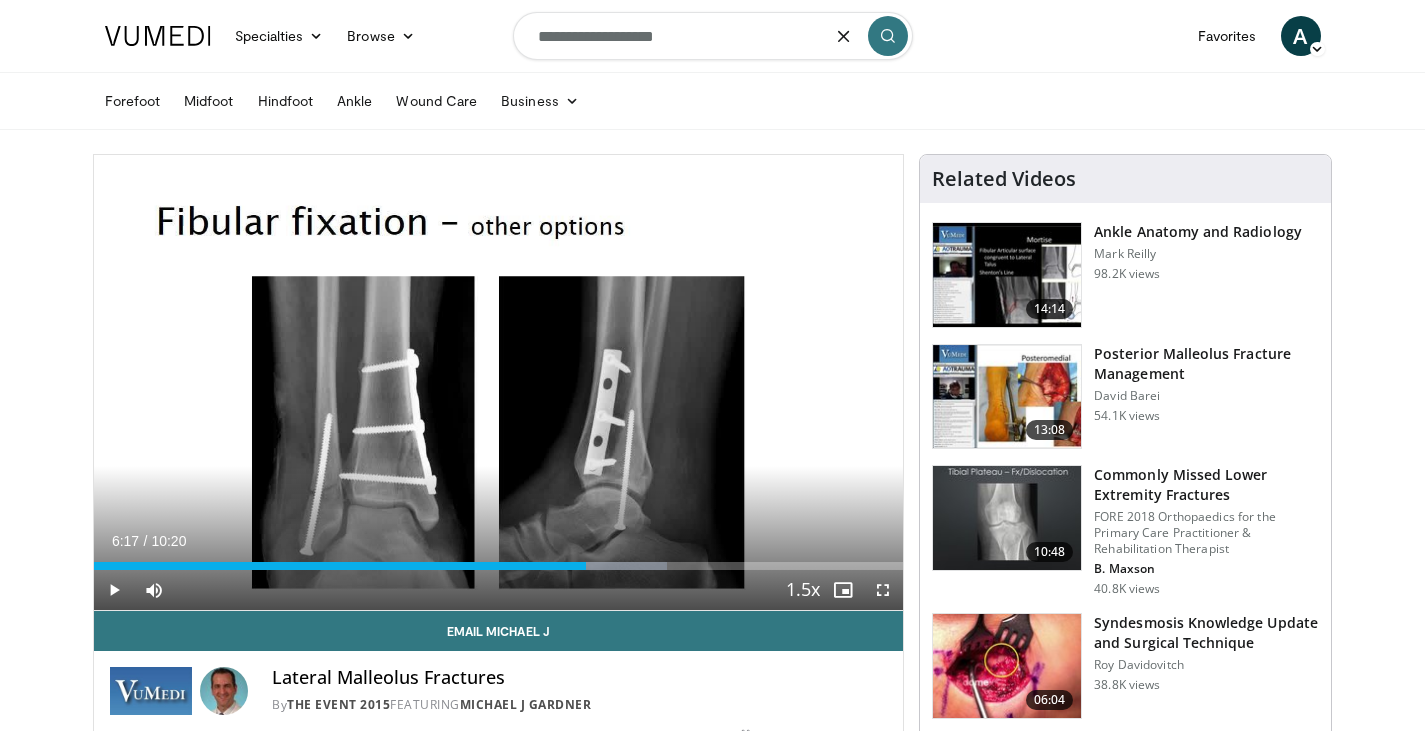 type on "**********" 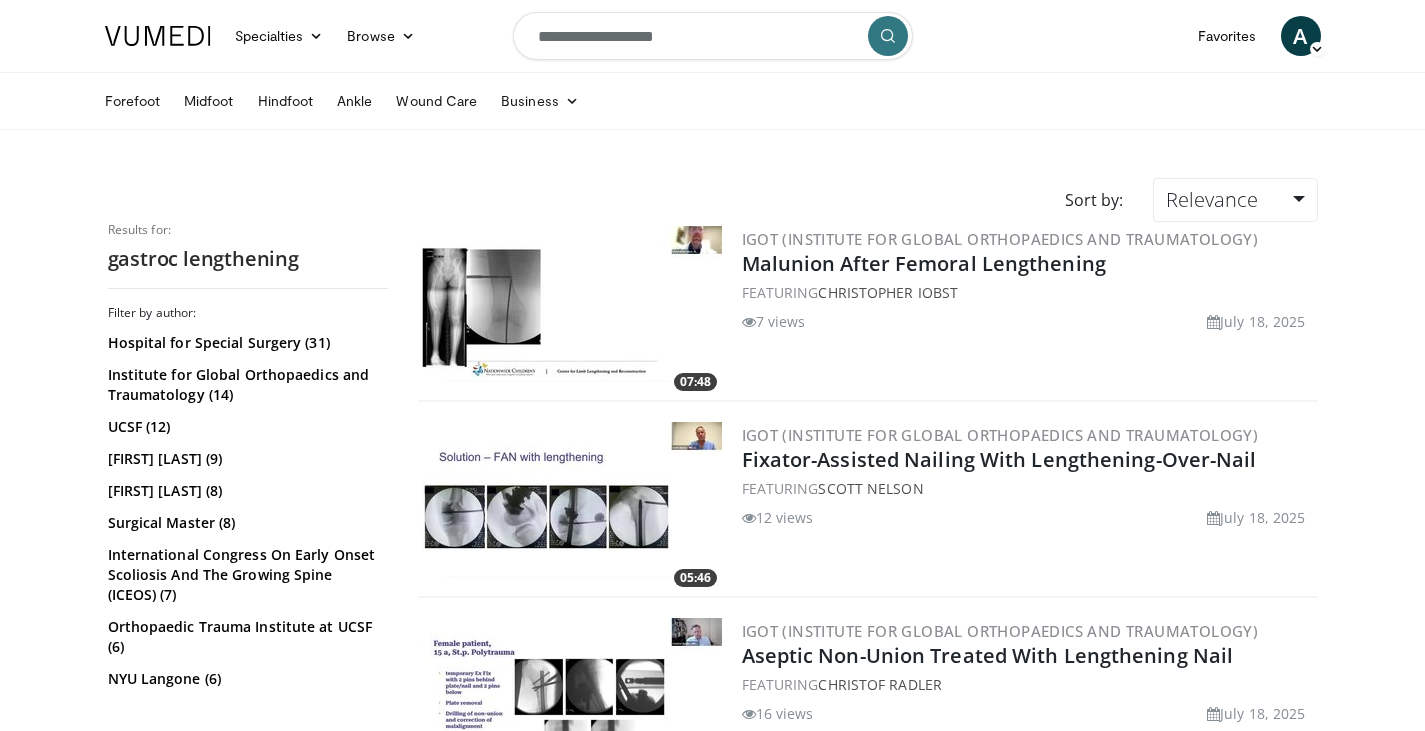 scroll, scrollTop: 0, scrollLeft: 0, axis: both 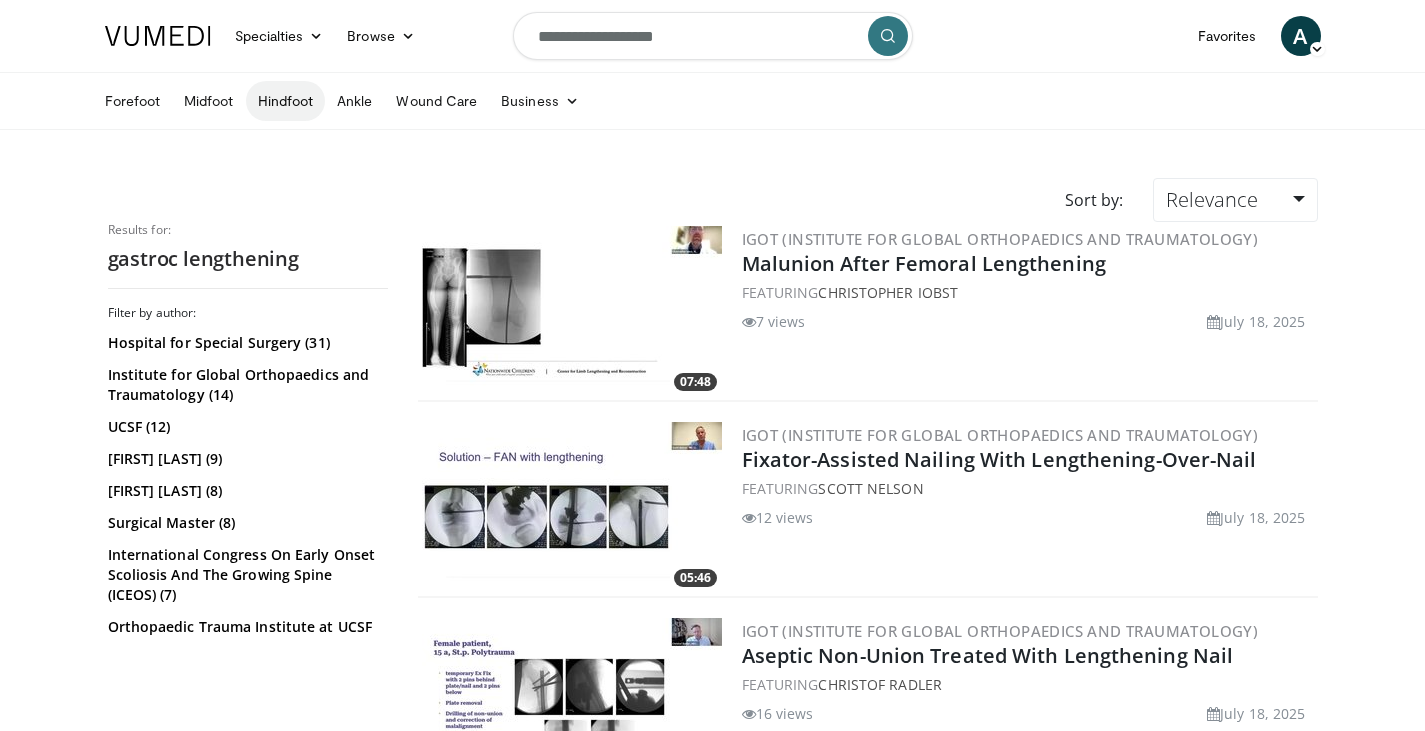 click on "Hindfoot" at bounding box center [286, 101] 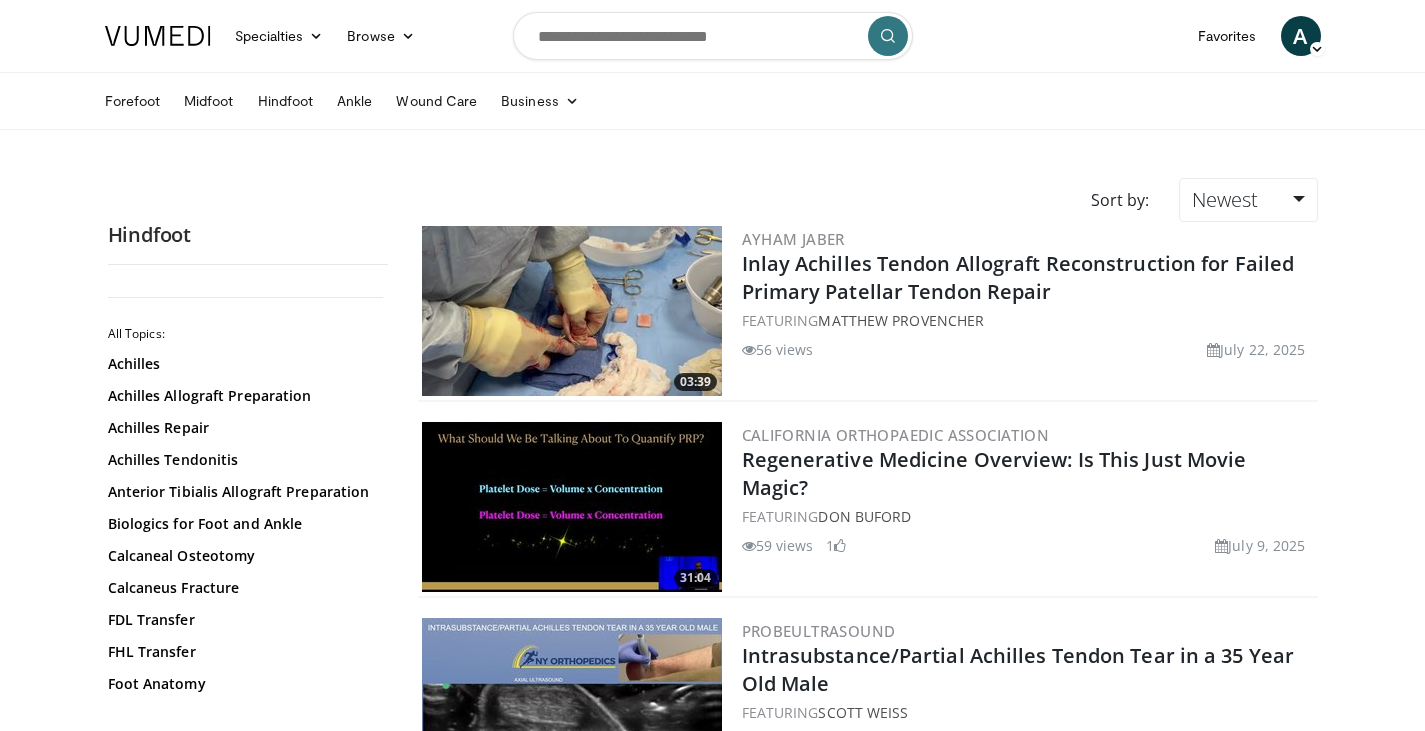 scroll, scrollTop: 0, scrollLeft: 0, axis: both 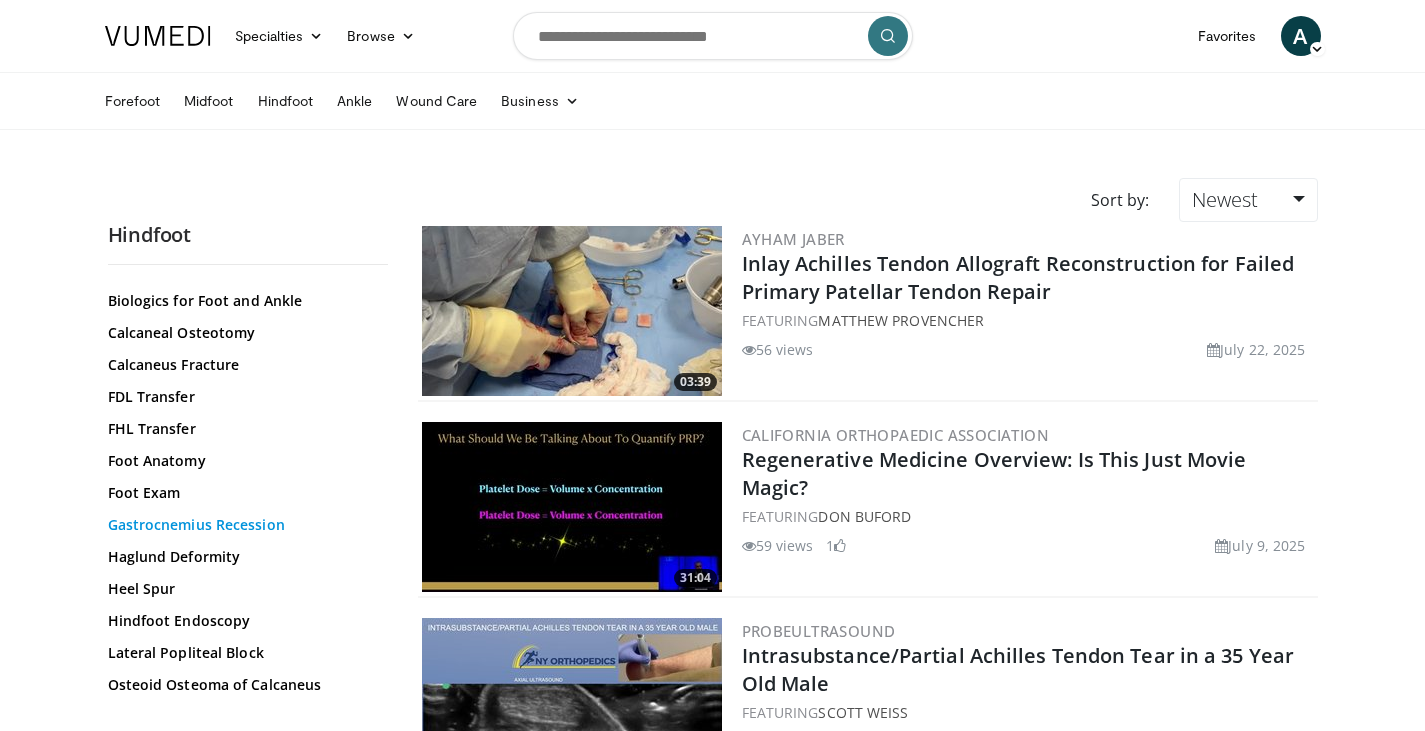 click on "Gastrocnemius Recession" at bounding box center [243, 525] 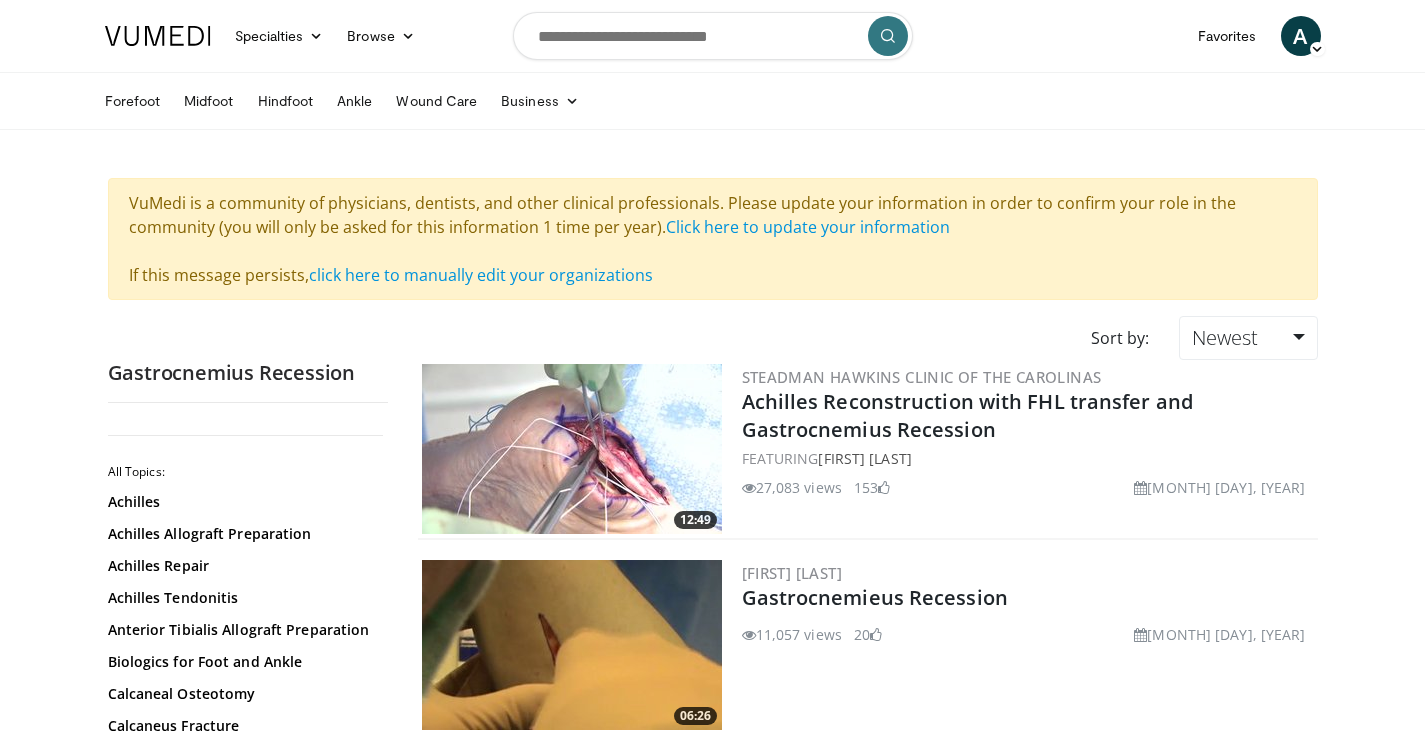 scroll, scrollTop: 0, scrollLeft: 0, axis: both 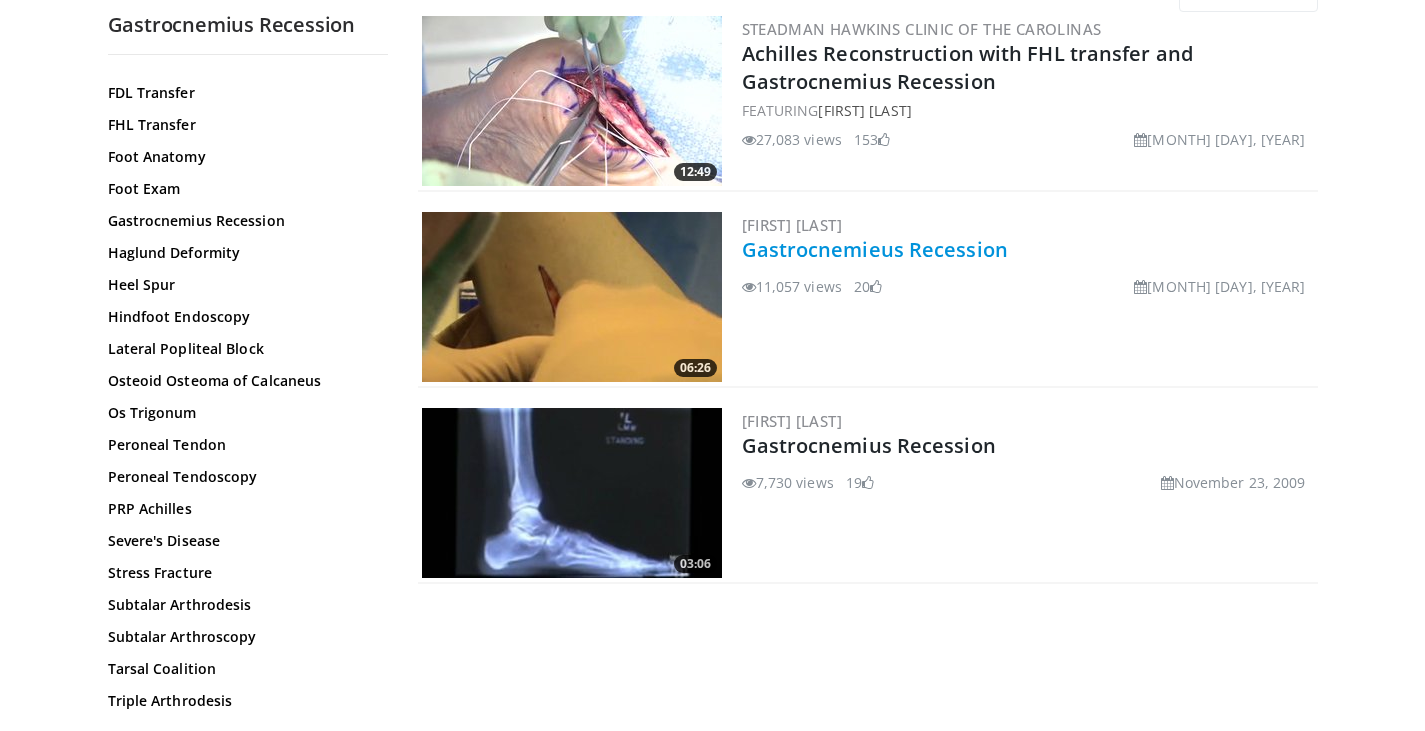 click on "Gastrocnemieus Recession" at bounding box center [875, 249] 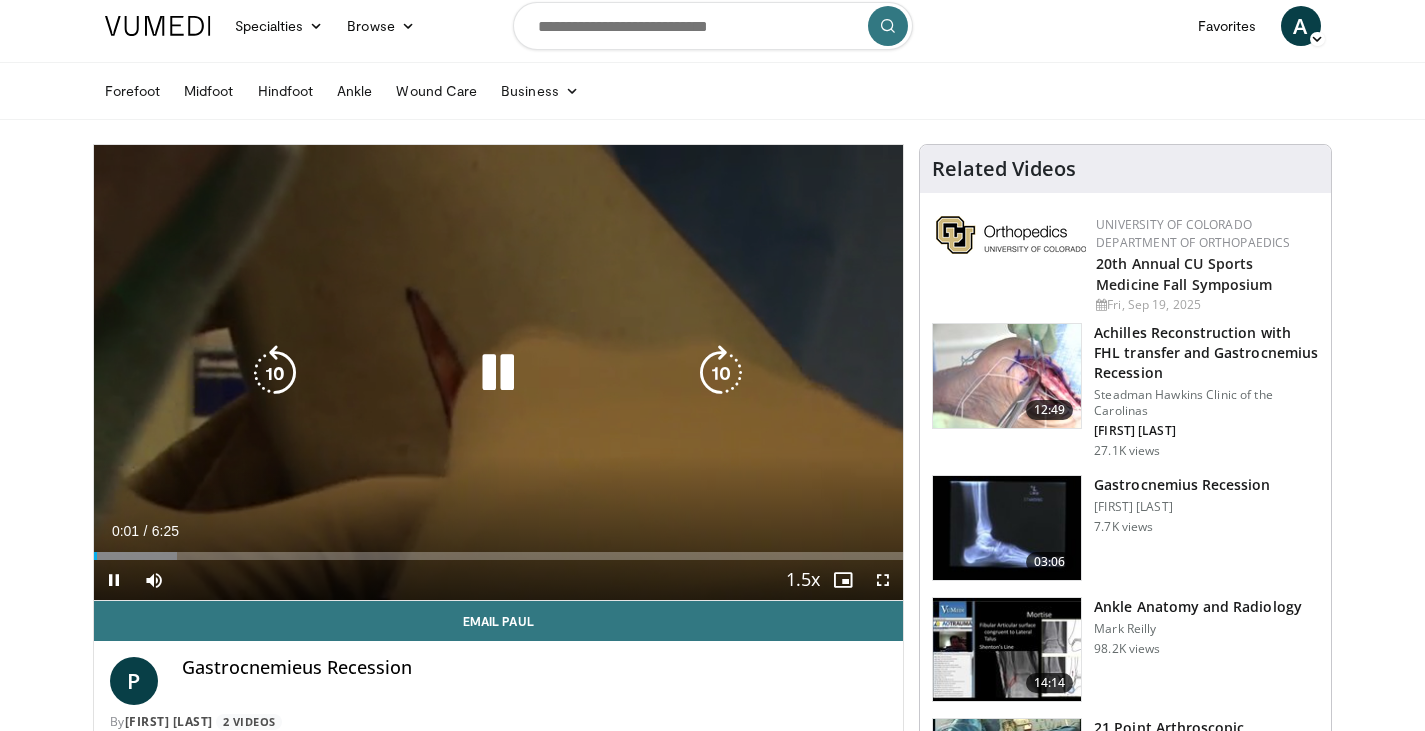 scroll, scrollTop: 0, scrollLeft: 0, axis: both 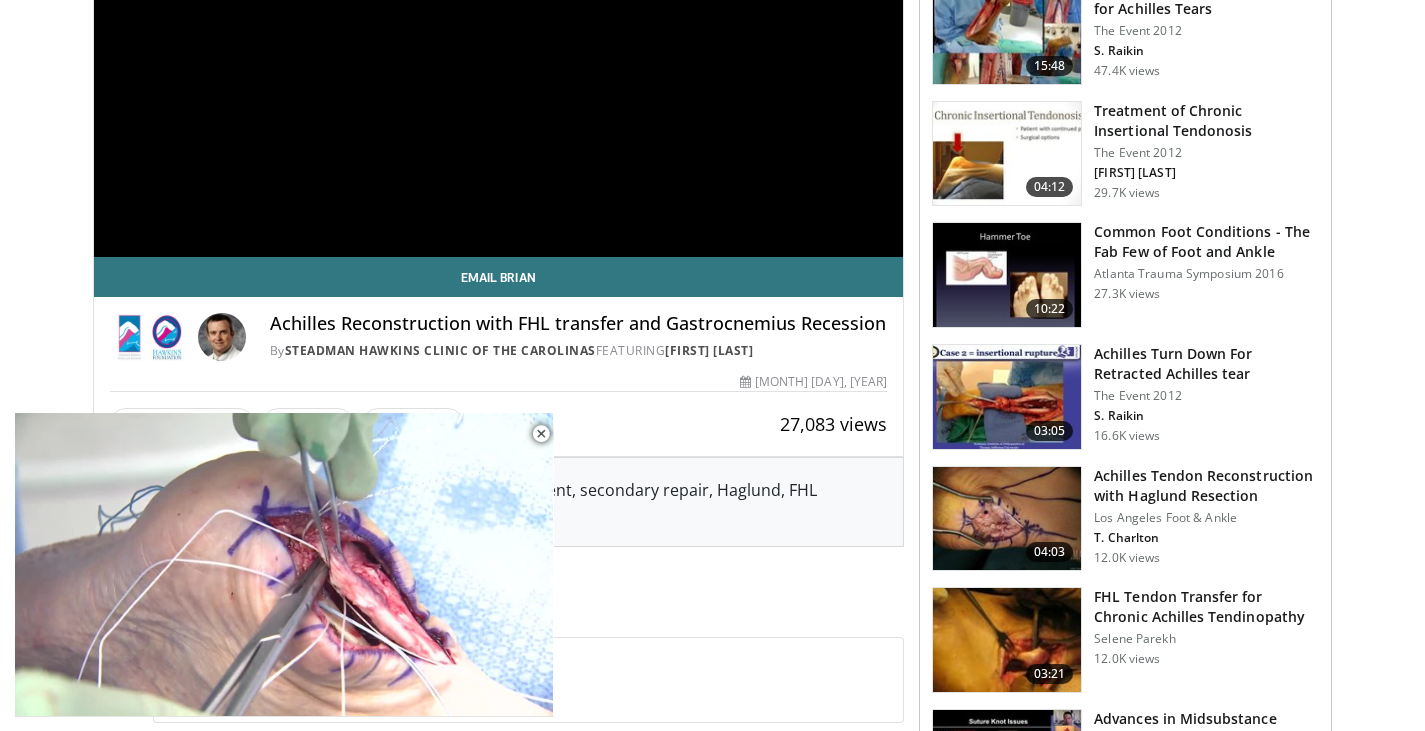 click on "Achilles Turn Down For Retracted Achilles tear" at bounding box center [1206, 364] 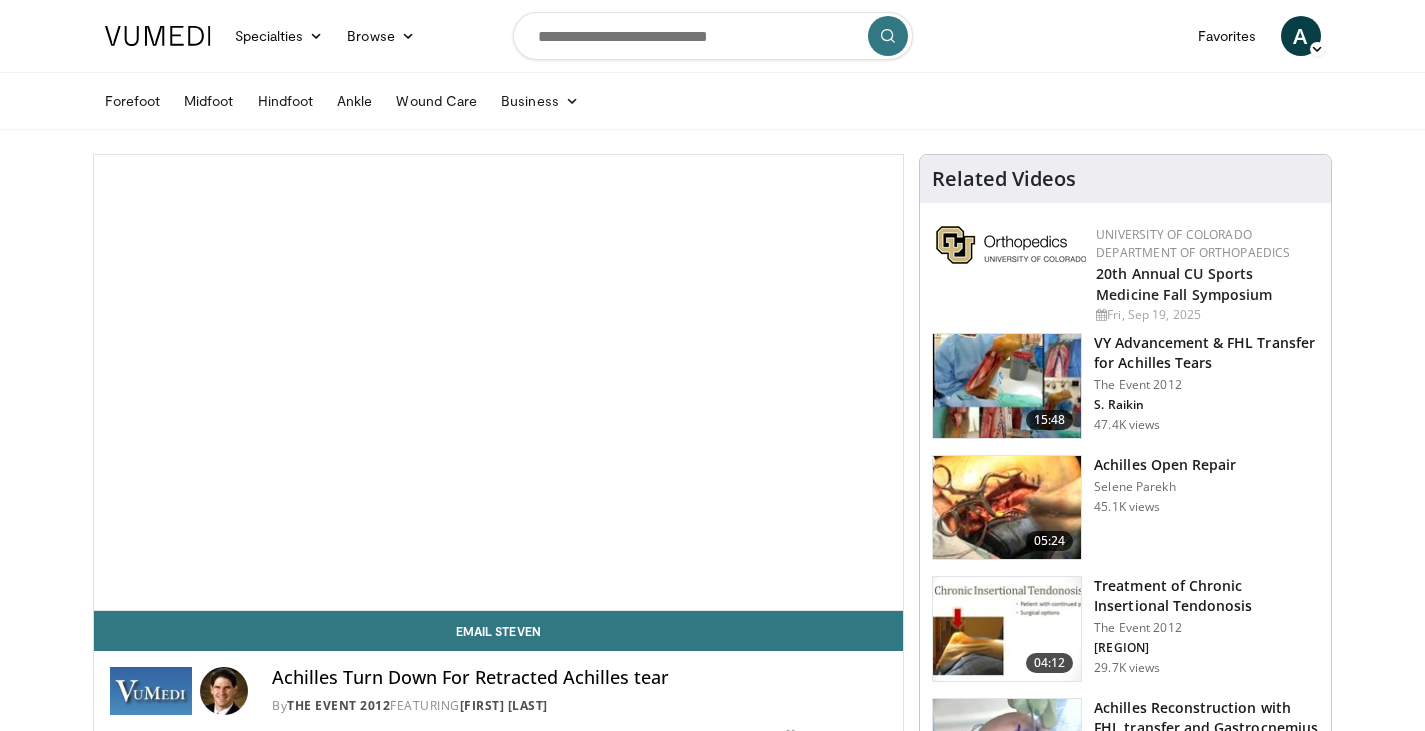 scroll, scrollTop: 0, scrollLeft: 0, axis: both 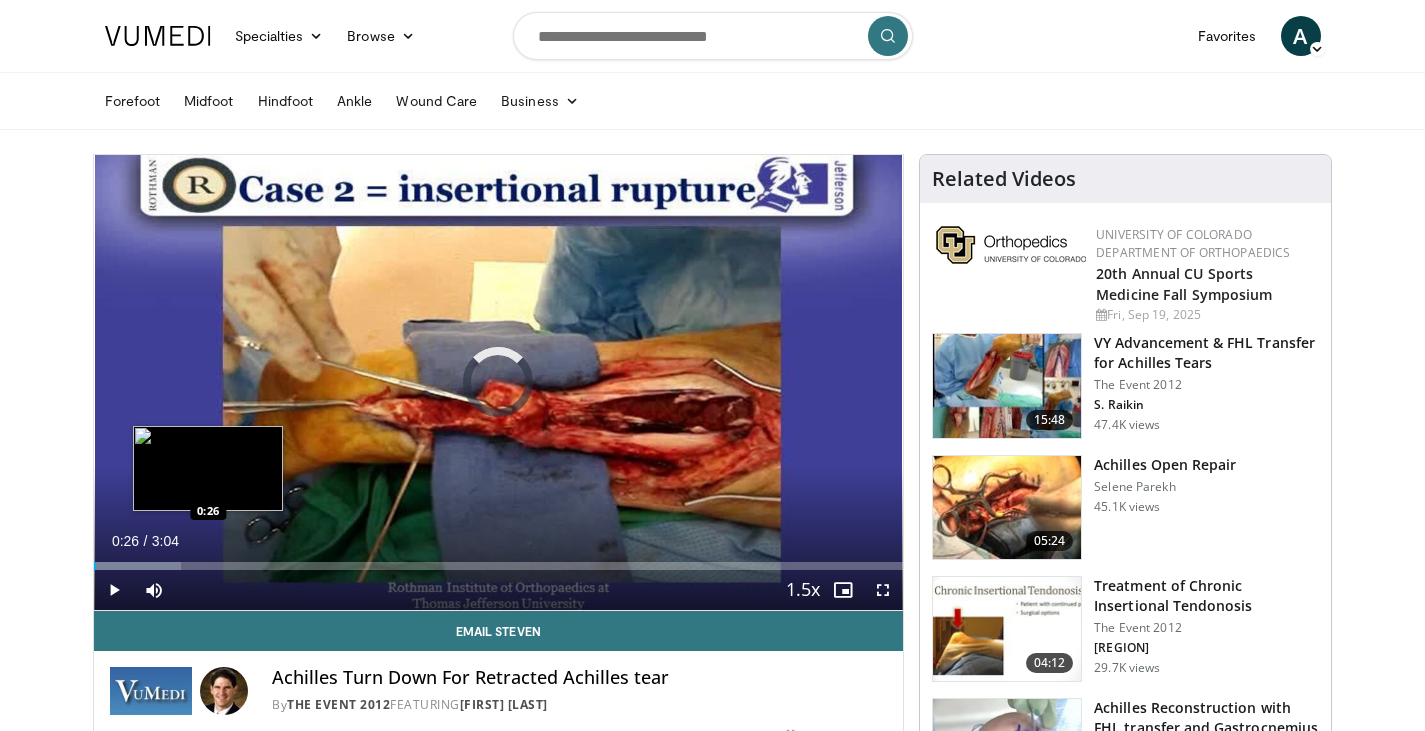click on "Loaded :  10.75% 0:26 0:26" at bounding box center (499, 566) 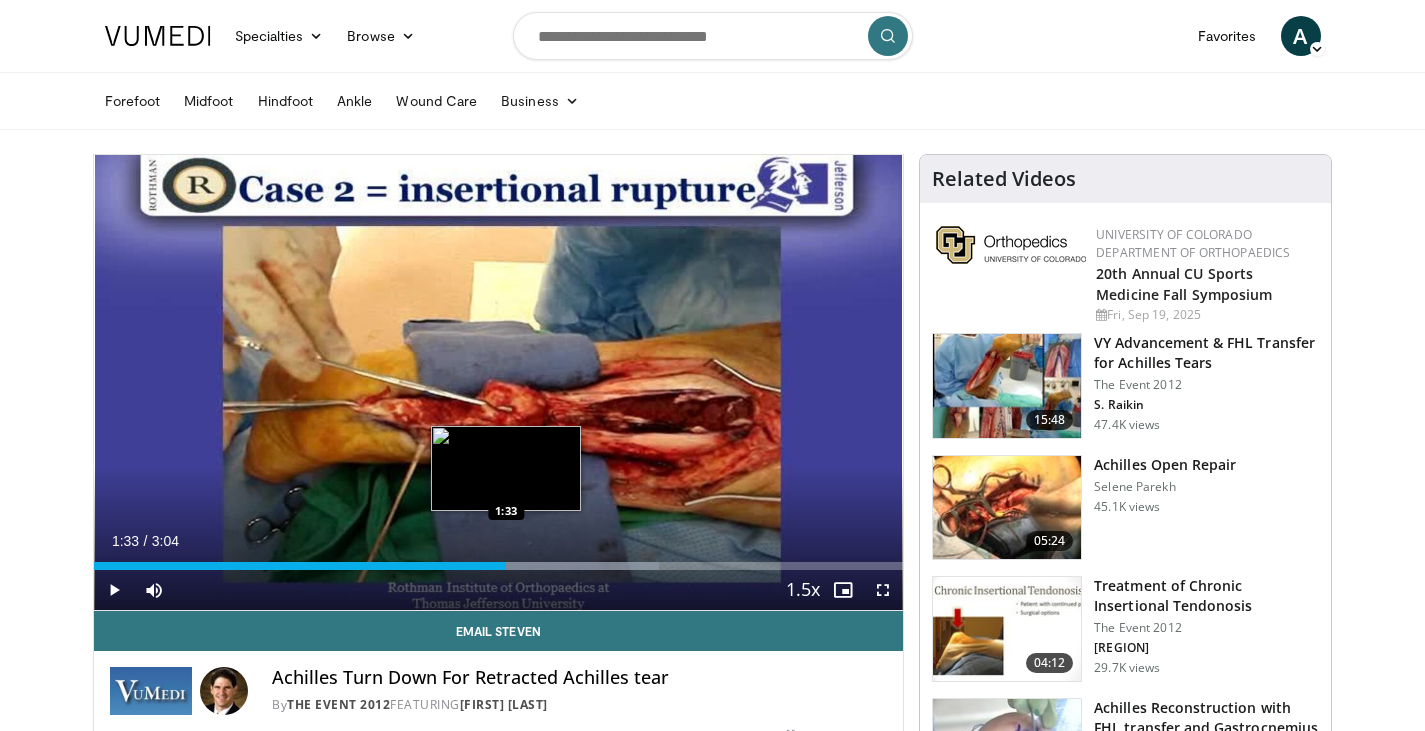click at bounding box center [443, 566] 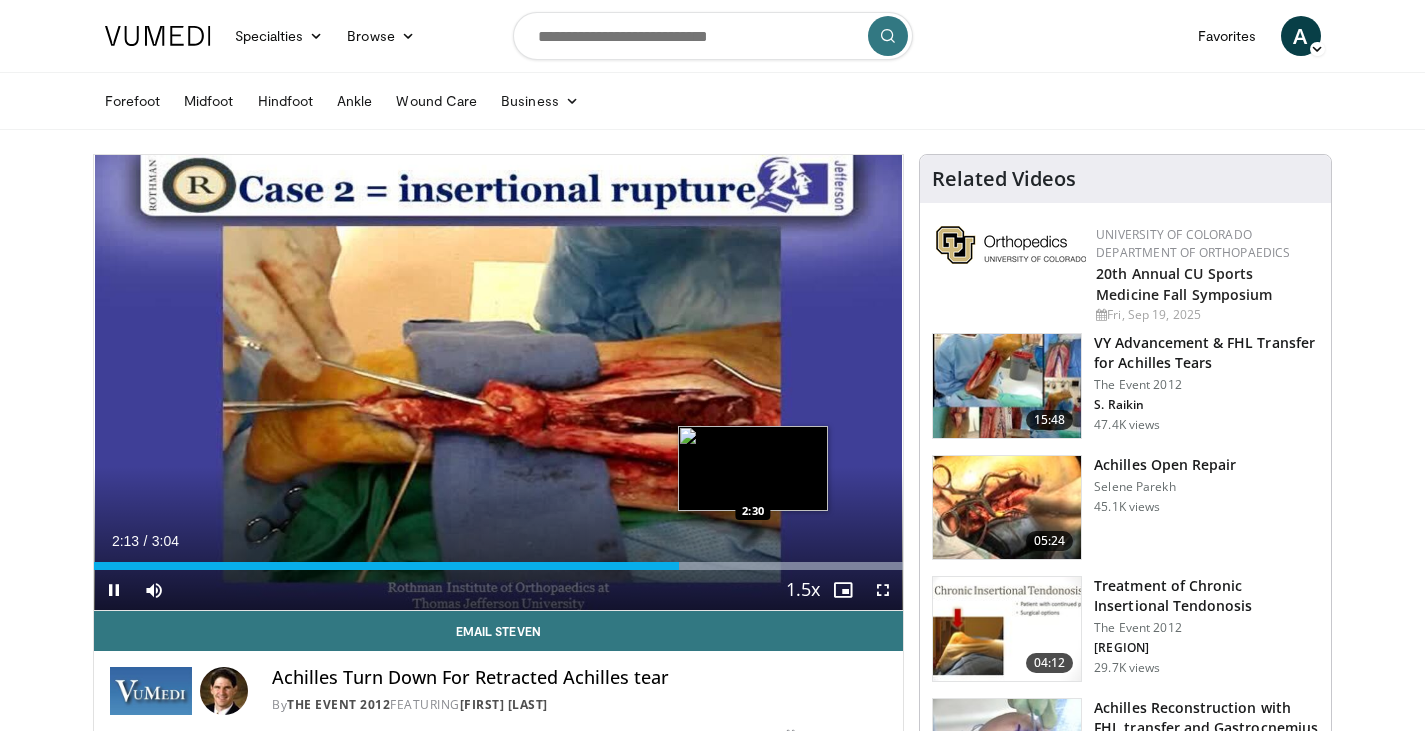 click at bounding box center [696, 566] 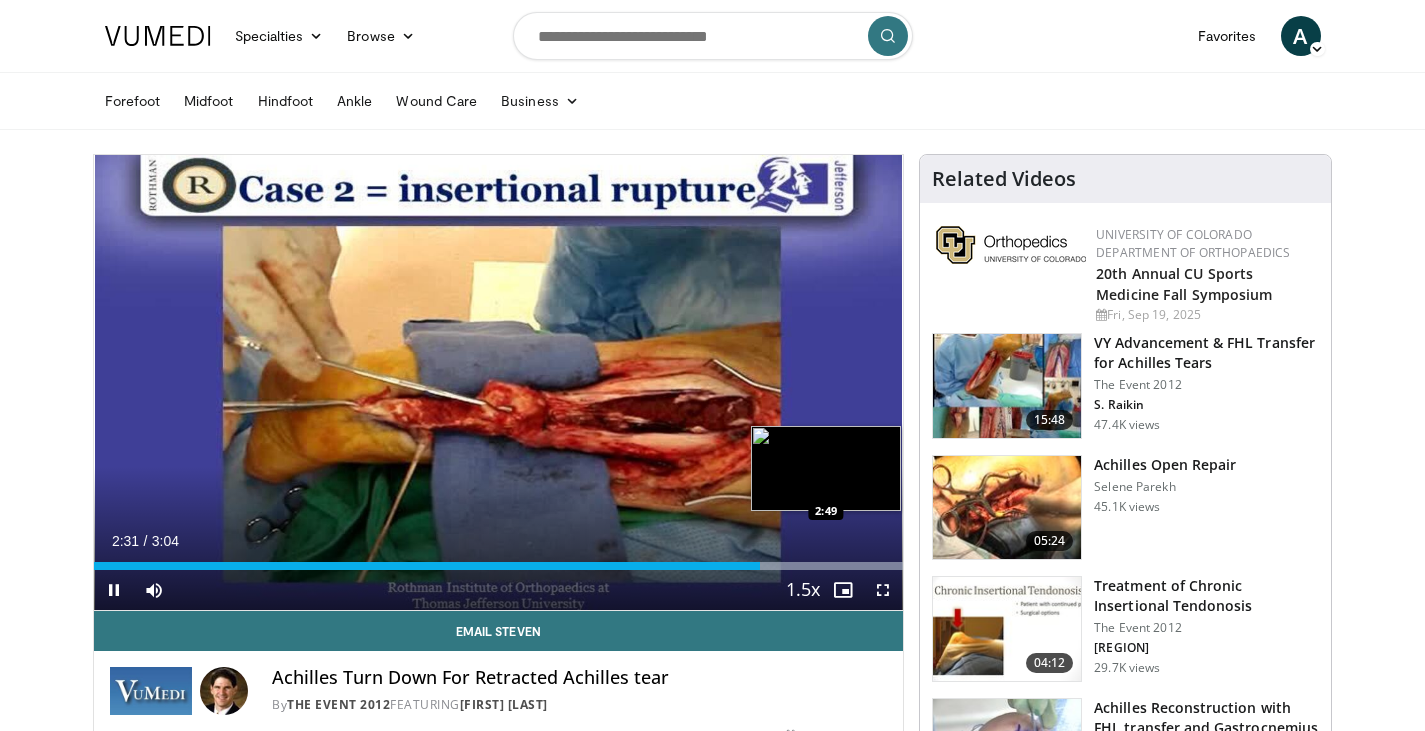 click on "Loaded :  100.00% 2:31 2:49" at bounding box center (499, 566) 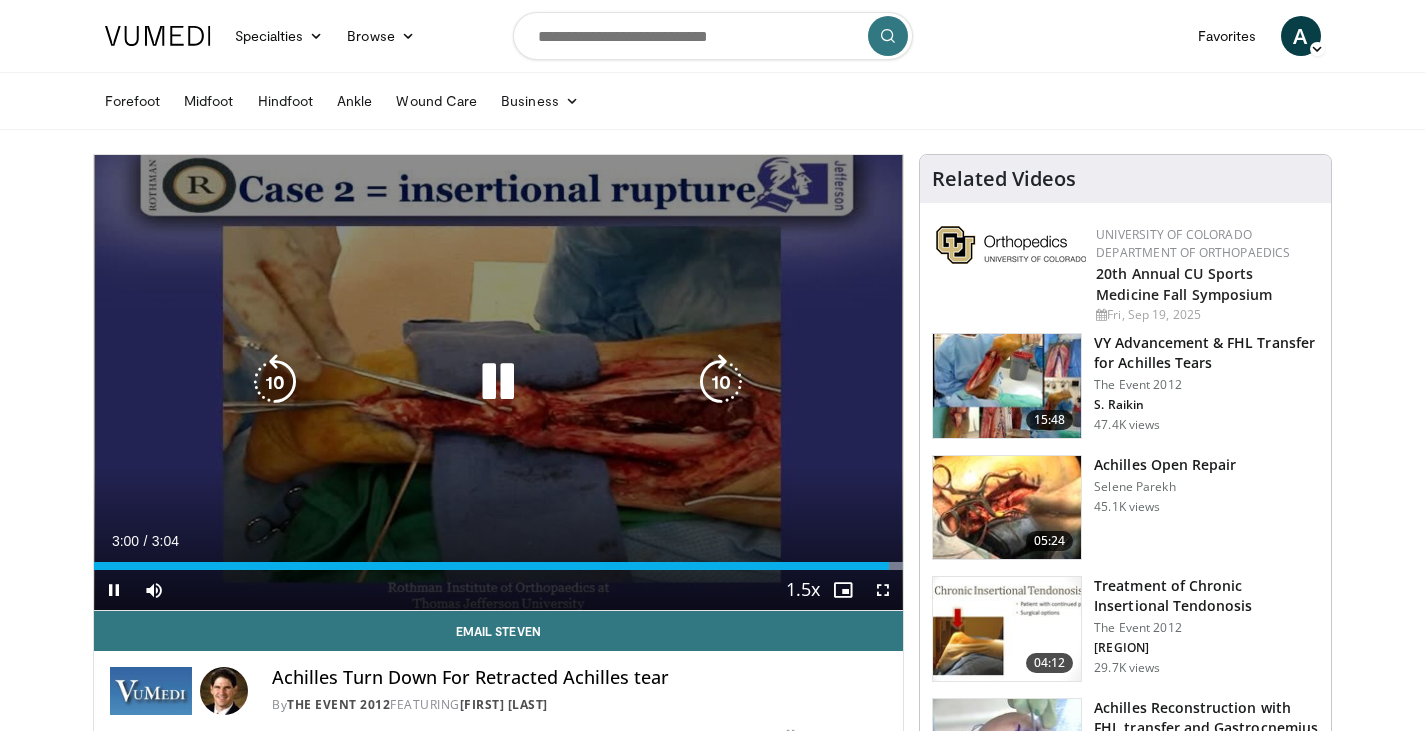 click on "10 seconds
Tap to unmute" at bounding box center (499, 382) 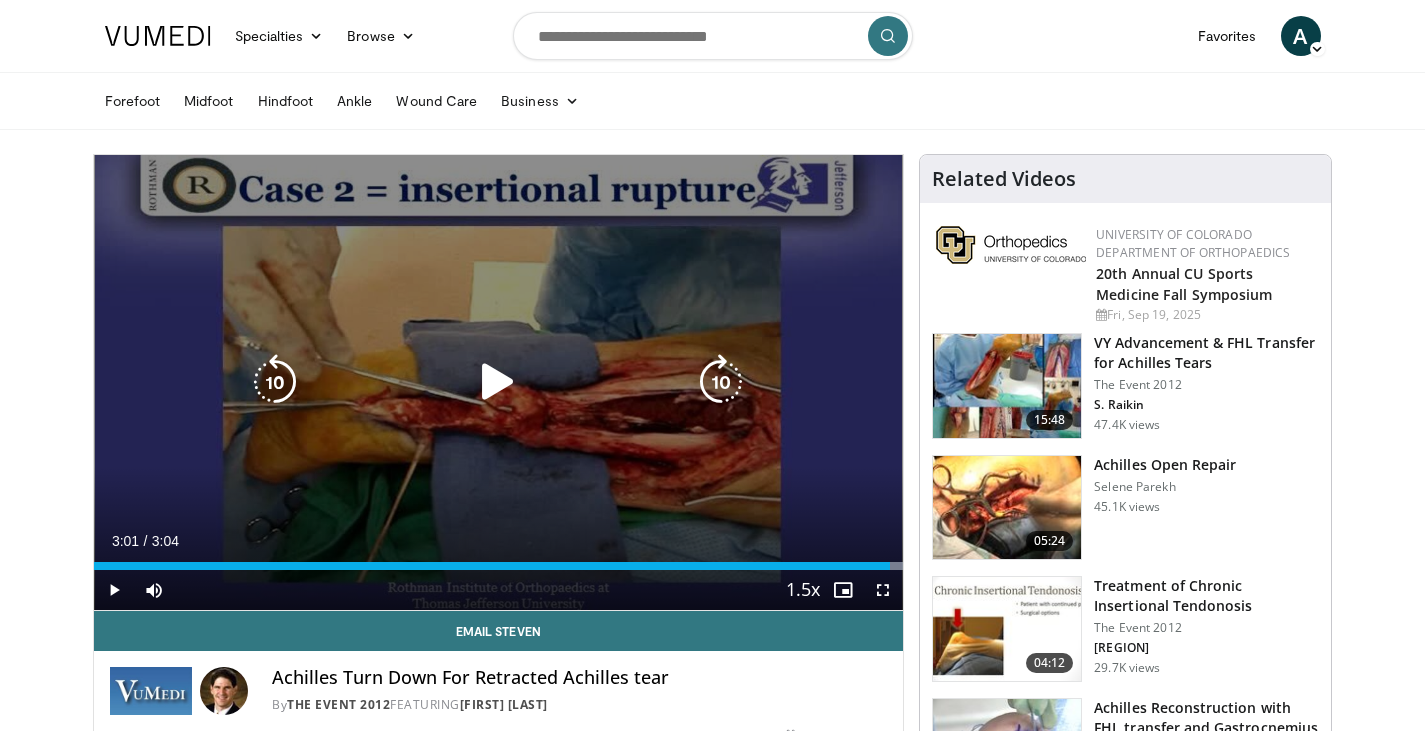 click on "10 seconds
Tap to unmute" at bounding box center [499, 382] 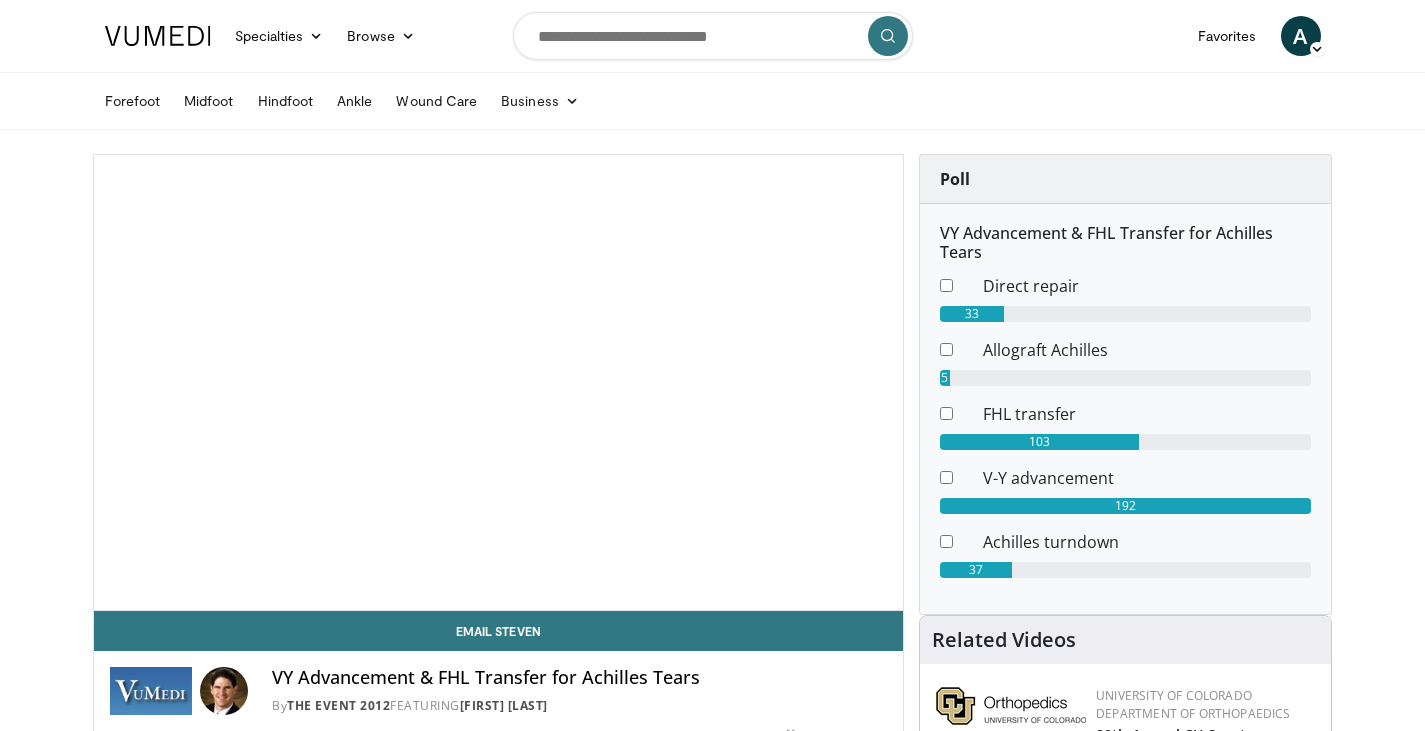 scroll, scrollTop: 0, scrollLeft: 0, axis: both 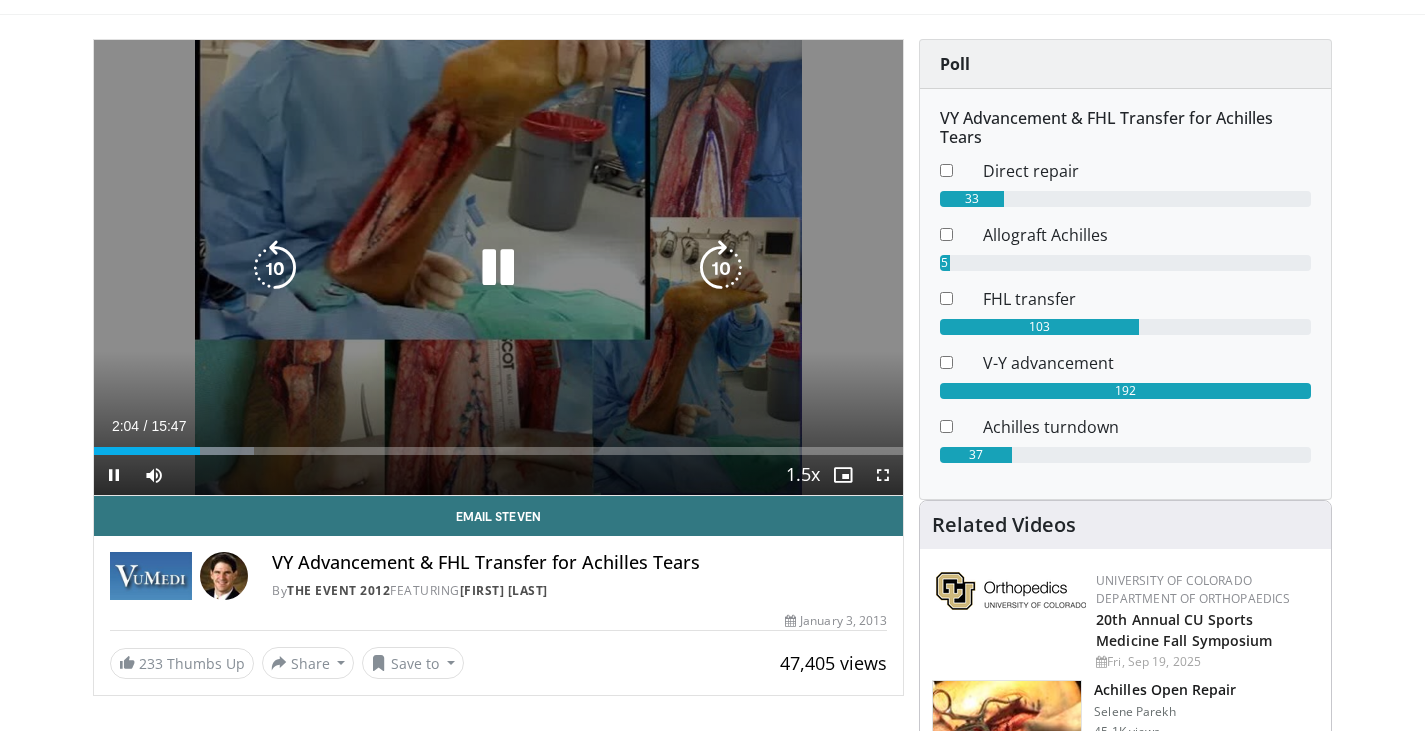 click at bounding box center (498, 268) 